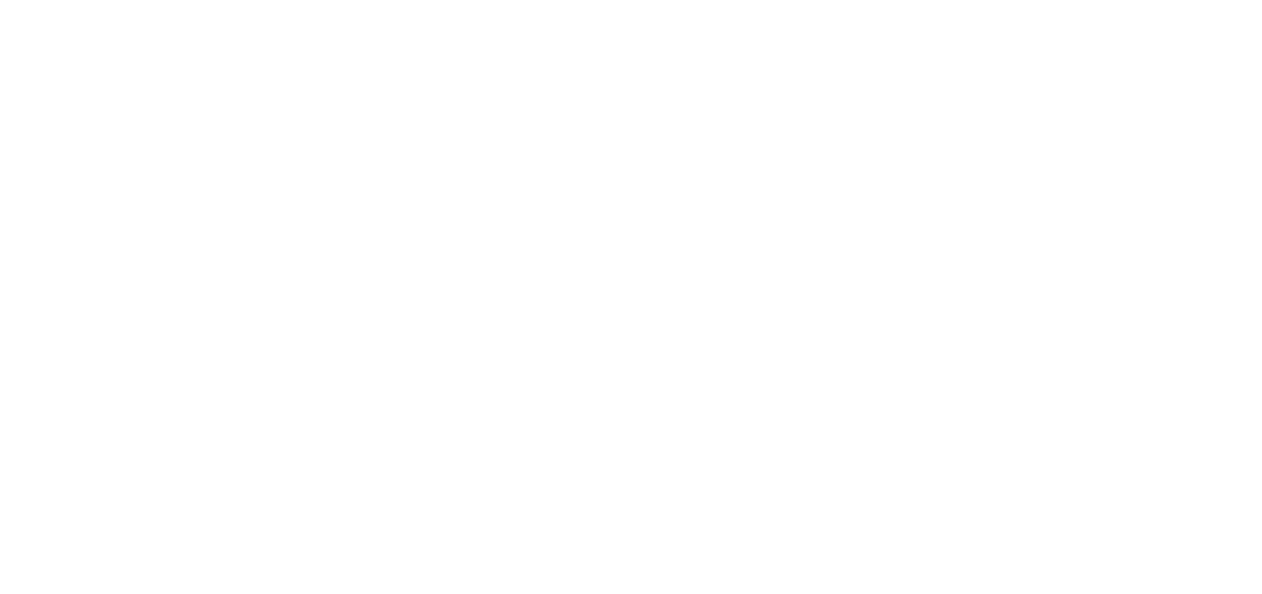 scroll, scrollTop: 0, scrollLeft: 0, axis: both 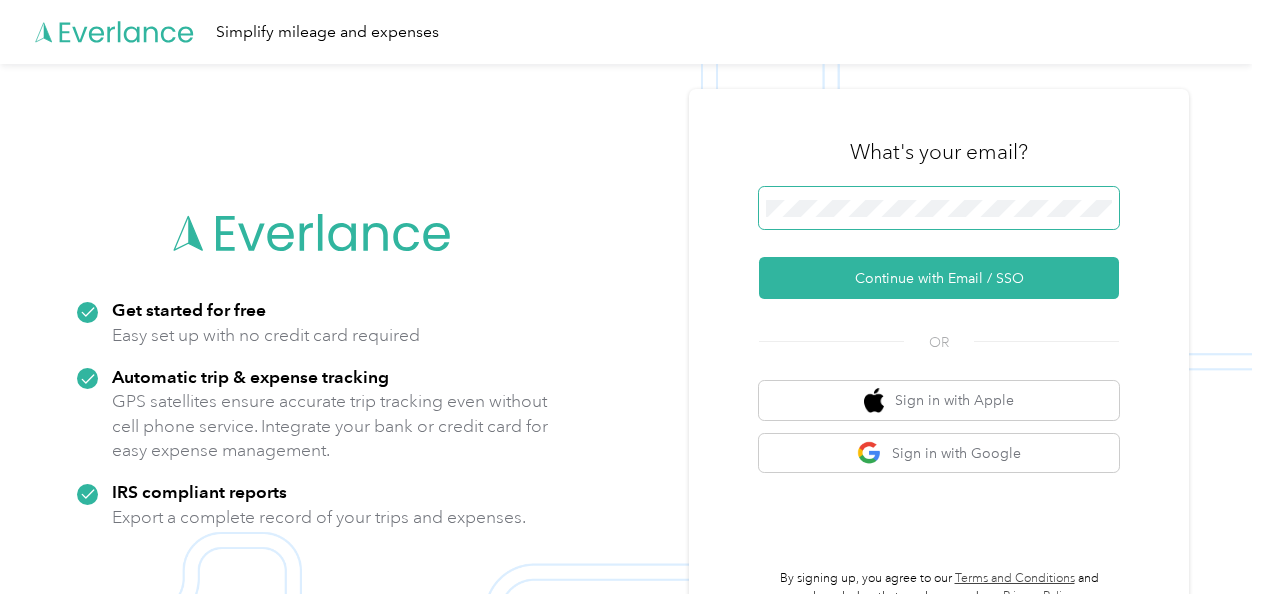 click at bounding box center (939, 208) 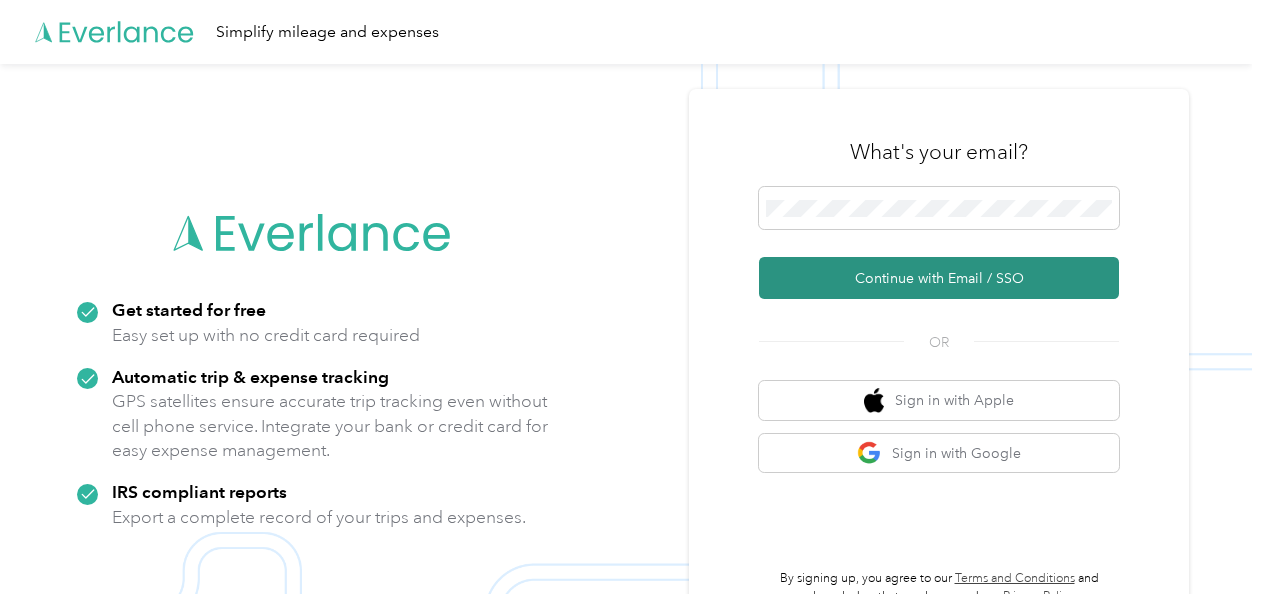 click on "Continue with Email / SSO" at bounding box center [939, 278] 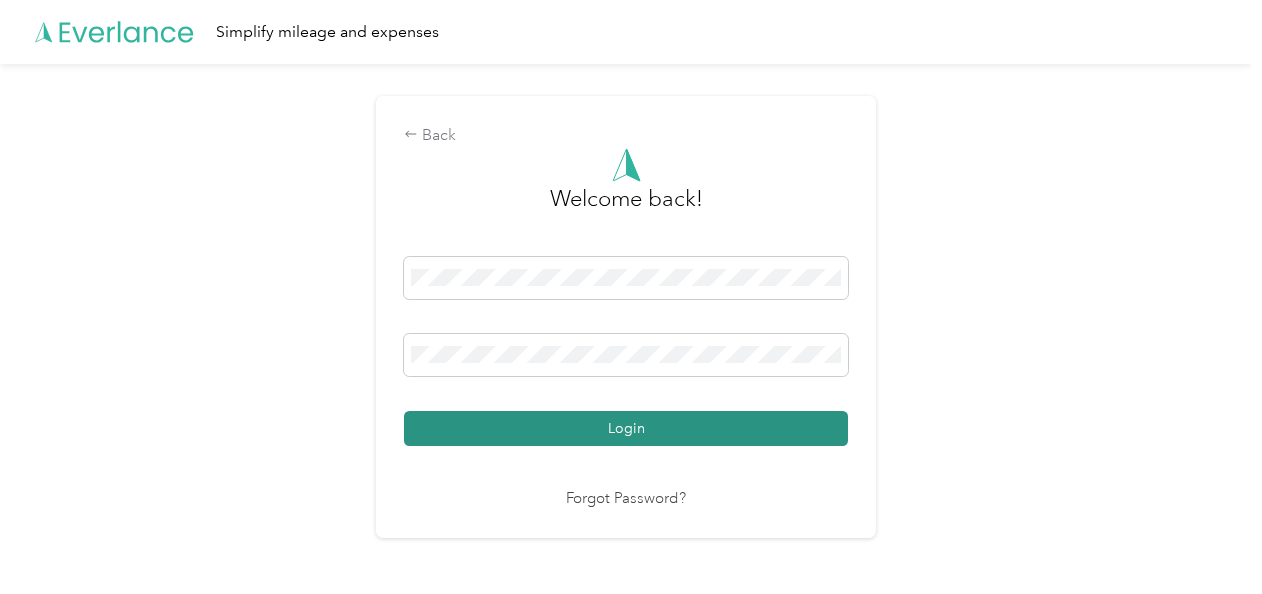 click on "Login" at bounding box center (626, 428) 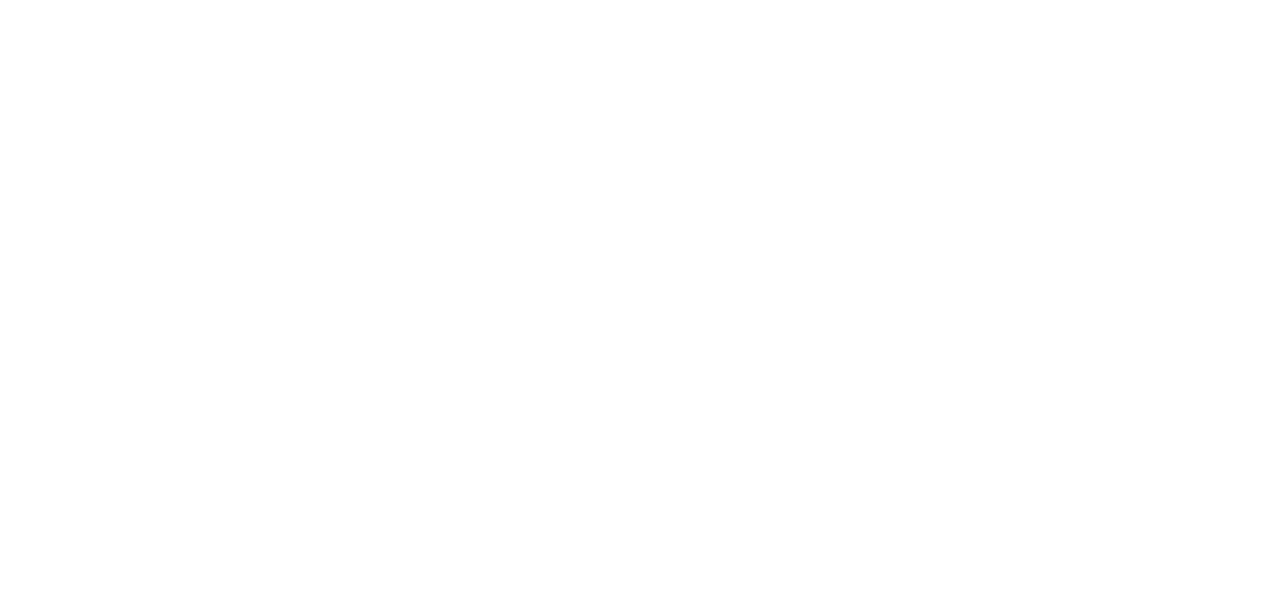 scroll, scrollTop: 0, scrollLeft: 0, axis: both 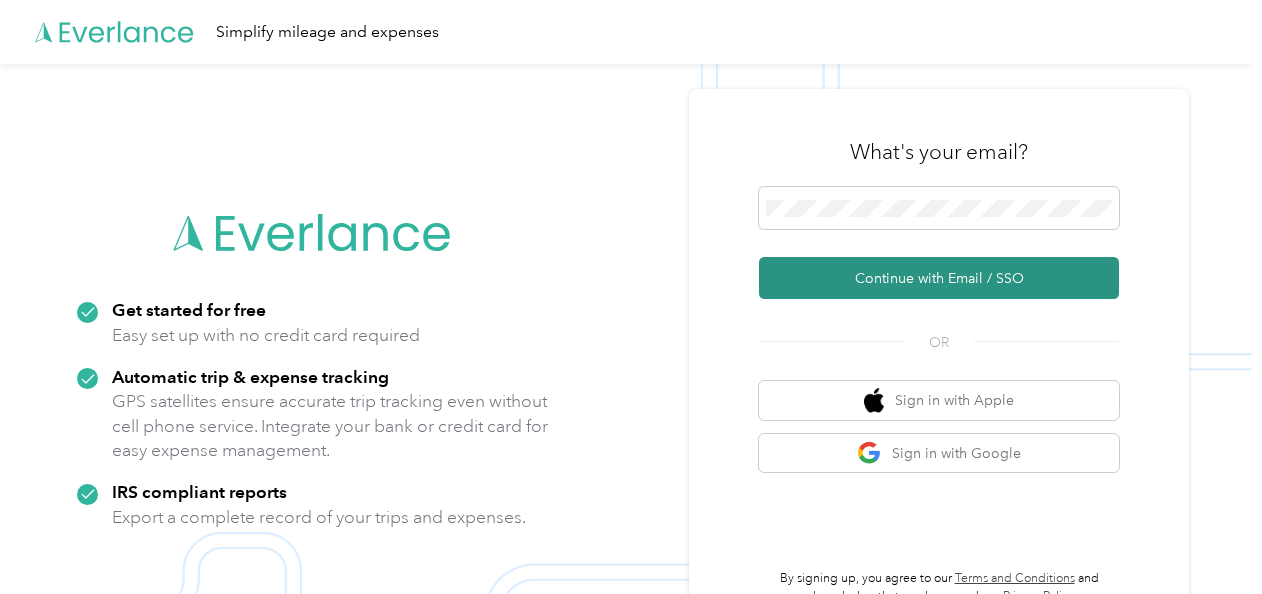 click on "Continue with Email / SSO" at bounding box center [939, 278] 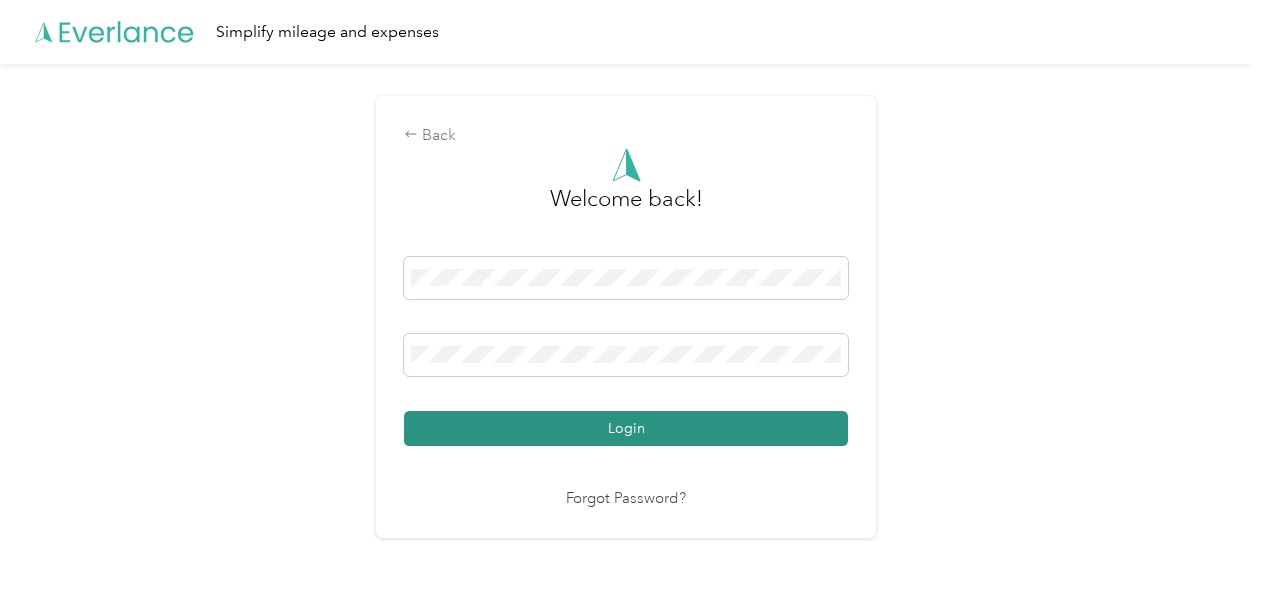 click on "Login" at bounding box center [626, 428] 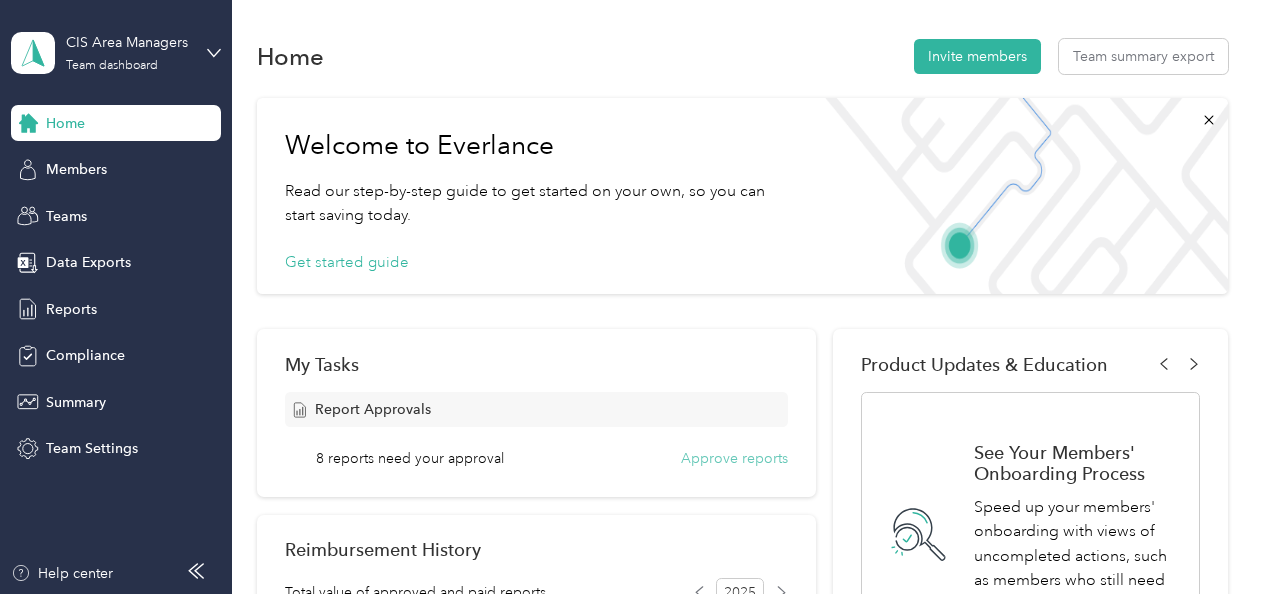 click on "Approve reports" at bounding box center [734, 458] 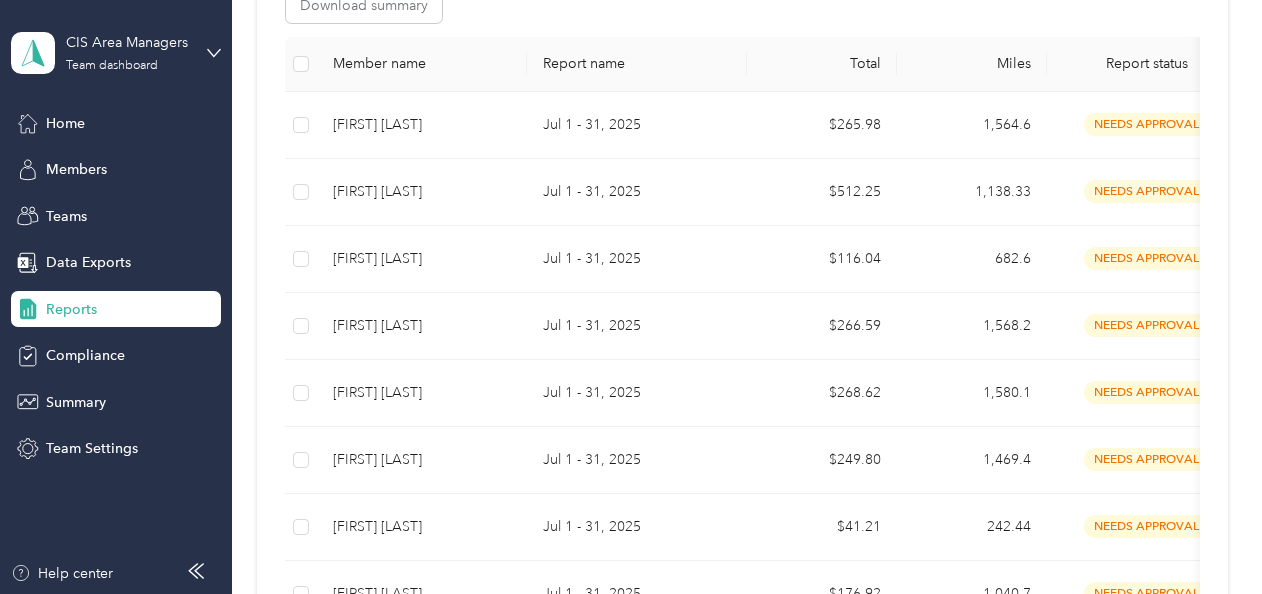scroll, scrollTop: 432, scrollLeft: 0, axis: vertical 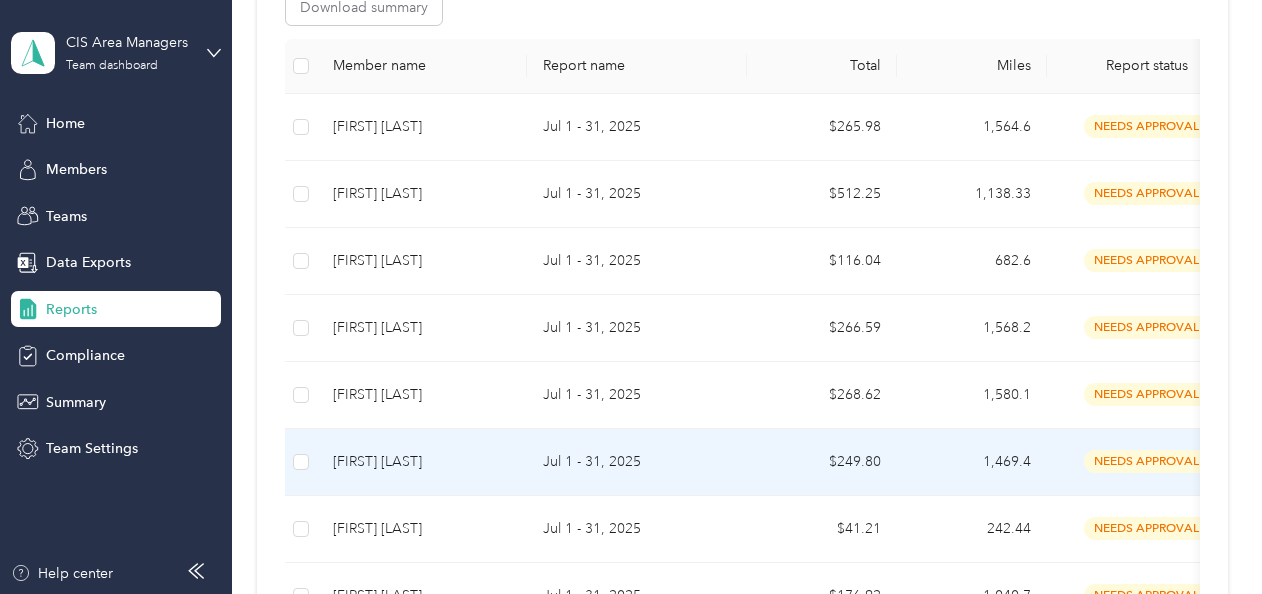 click on "Jul 1 - 31, 2025" at bounding box center [637, 462] 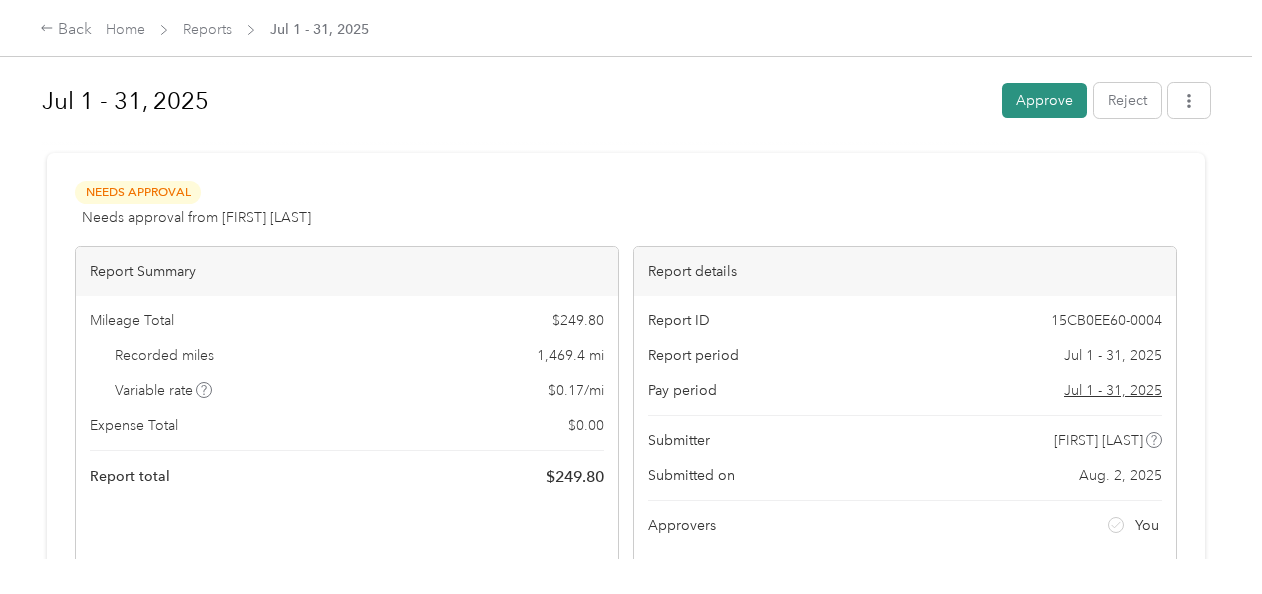 click on "Approve" at bounding box center [1044, 100] 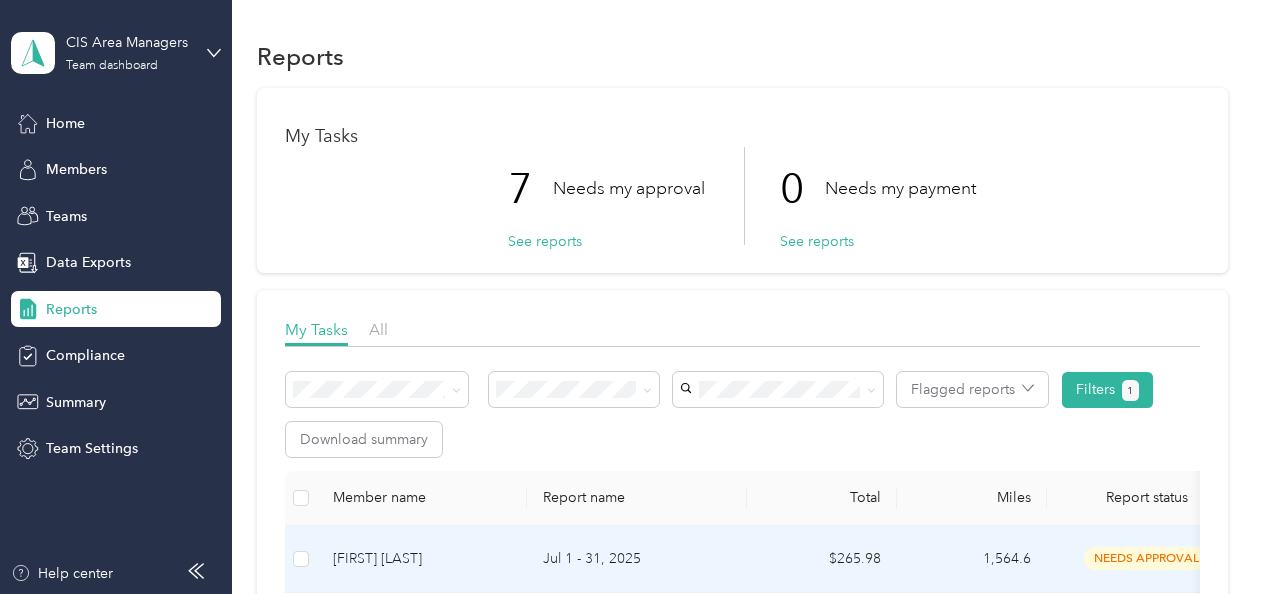 click on "[FIRST] [LAST]" at bounding box center (422, 559) 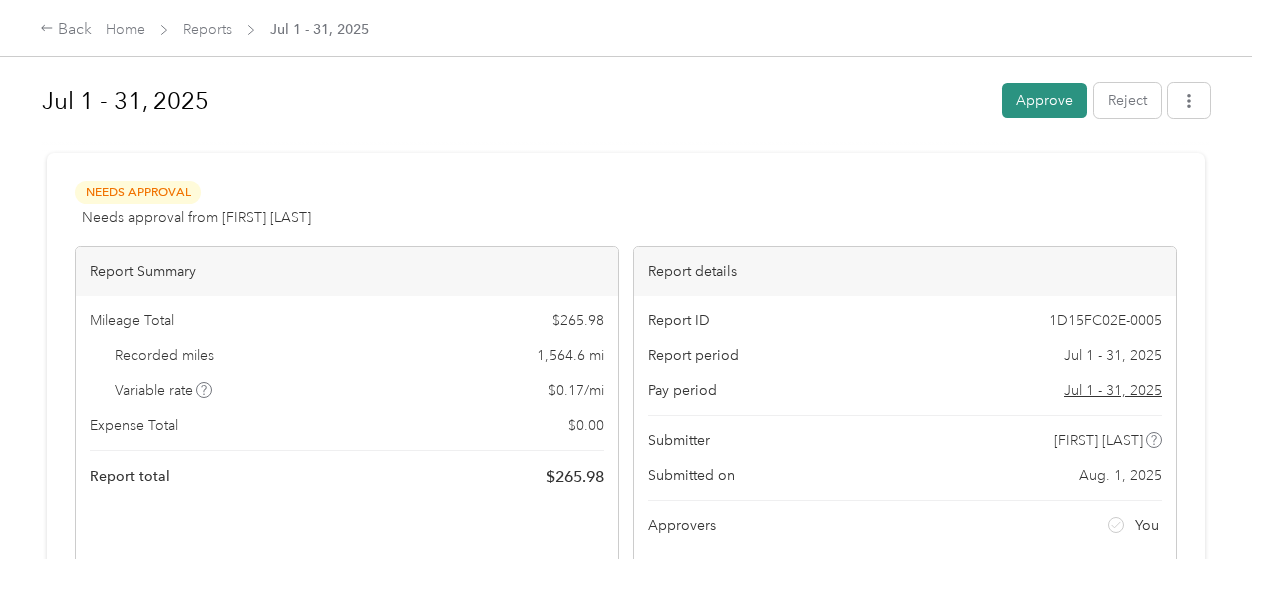 click on "Approve" at bounding box center (1044, 100) 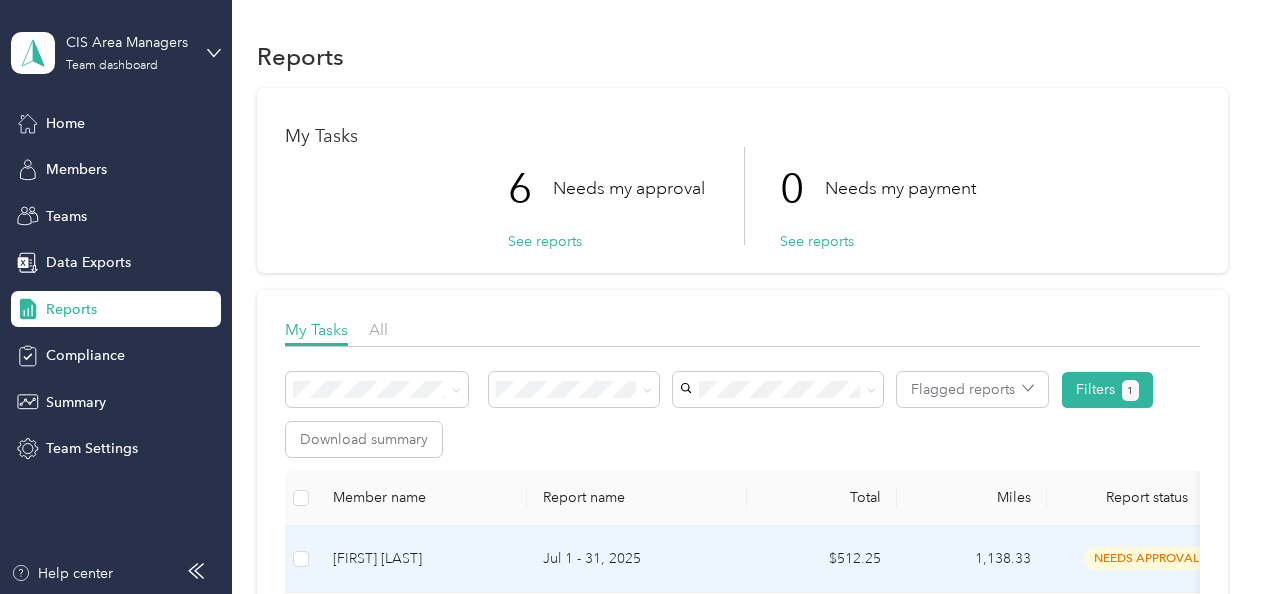 click on "Jul 1 - 31, 2025" at bounding box center [637, 559] 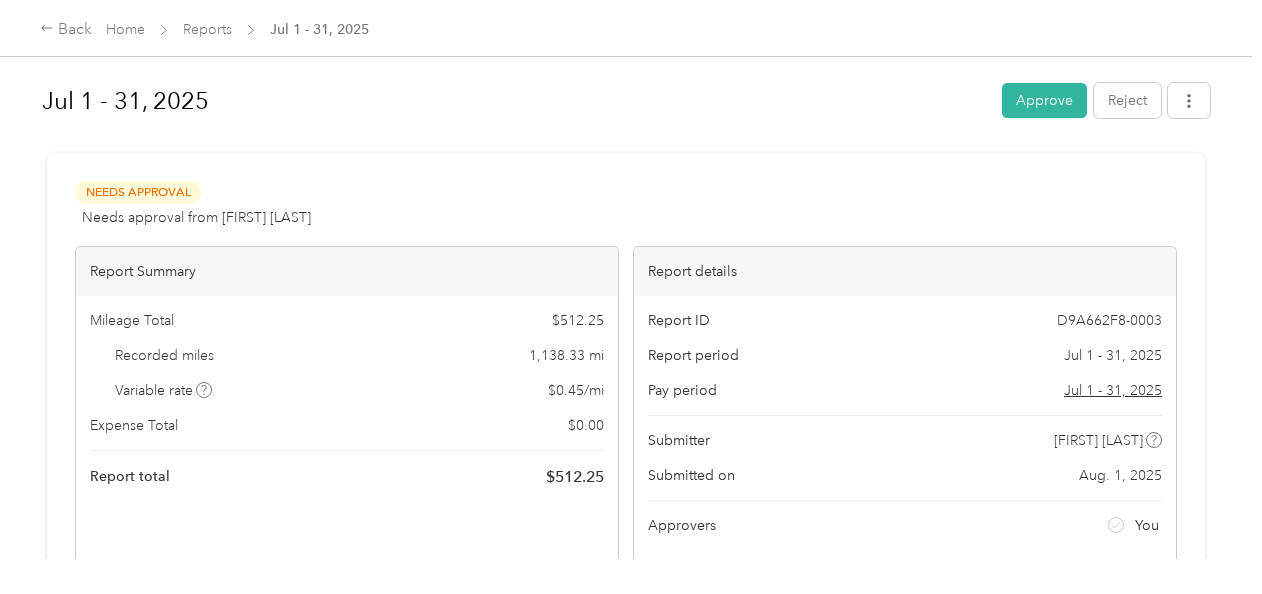 drag, startPoint x: 846, startPoint y: 453, endPoint x: 860, endPoint y: 483, distance: 33.105892 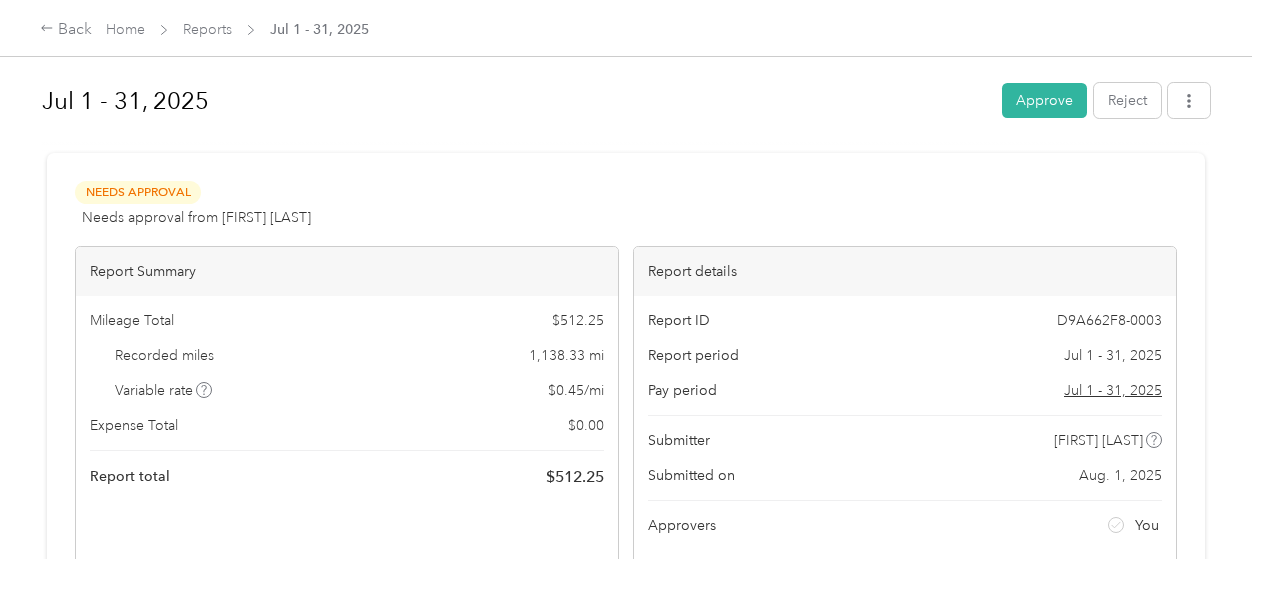 click on "Report total $ 512.25" at bounding box center (347, 477) 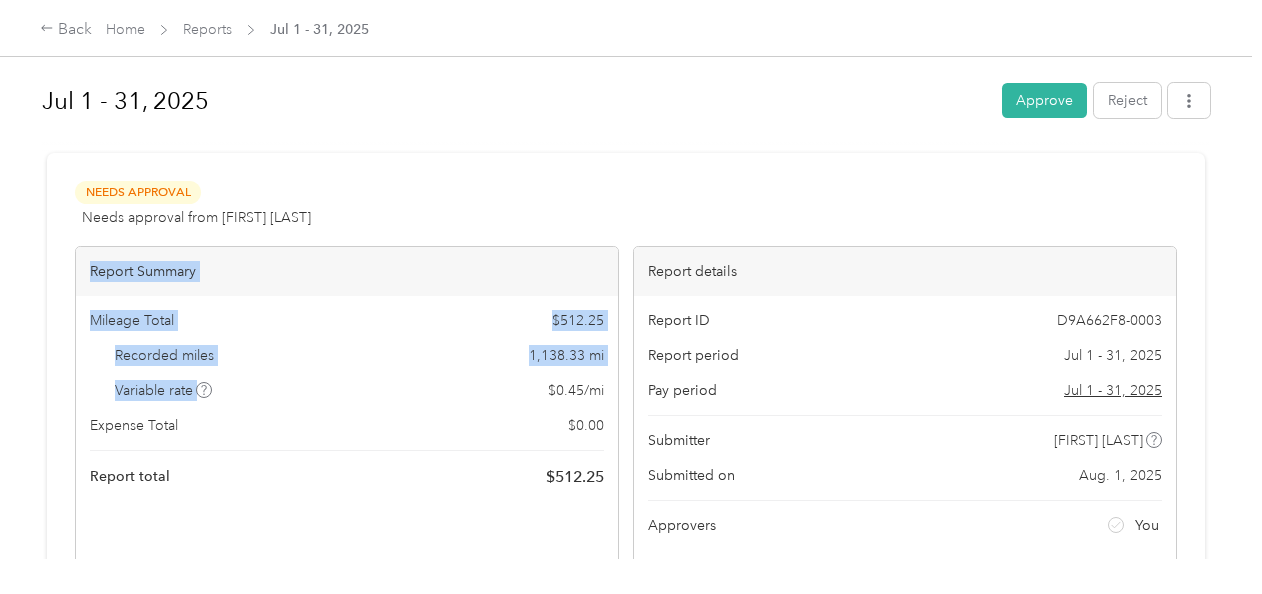 drag, startPoint x: 434, startPoint y: 384, endPoint x: 446, endPoint y: 190, distance: 194.37077 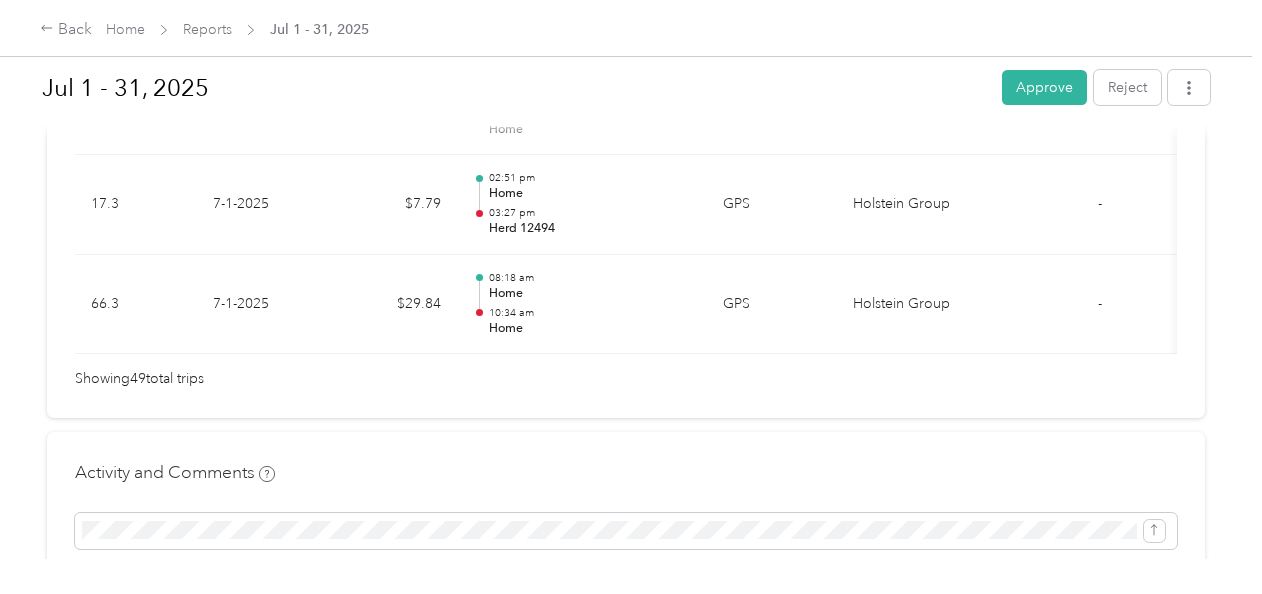 scroll, scrollTop: 4183, scrollLeft: 0, axis: vertical 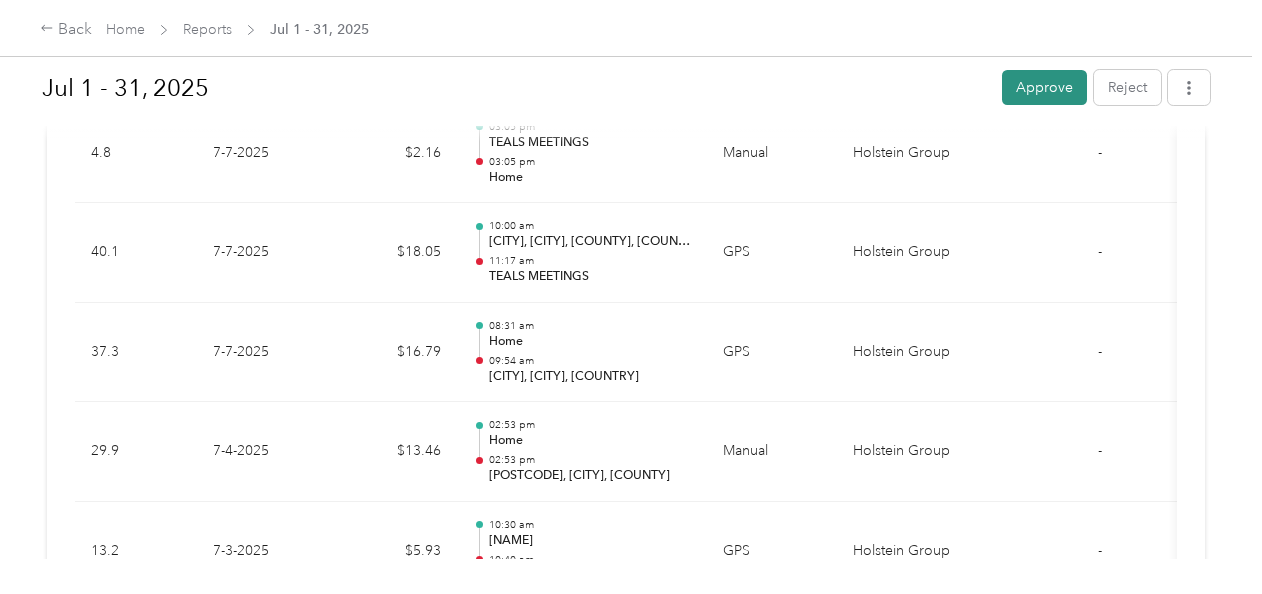 click on "Approve" at bounding box center (1044, 87) 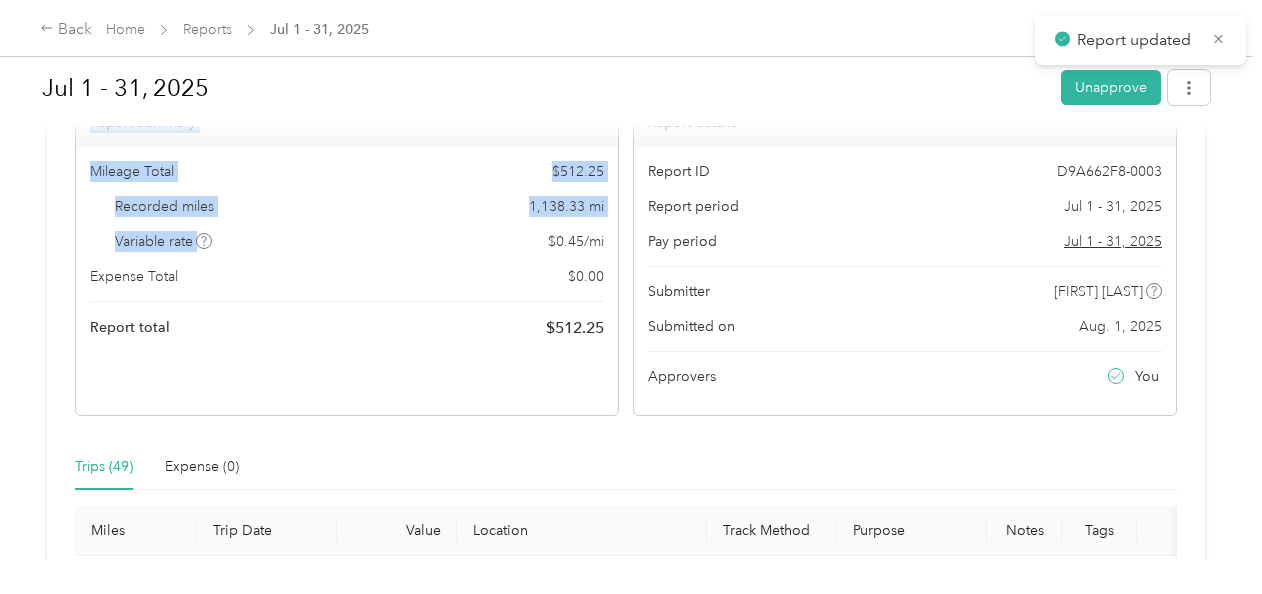 scroll, scrollTop: 0, scrollLeft: 0, axis: both 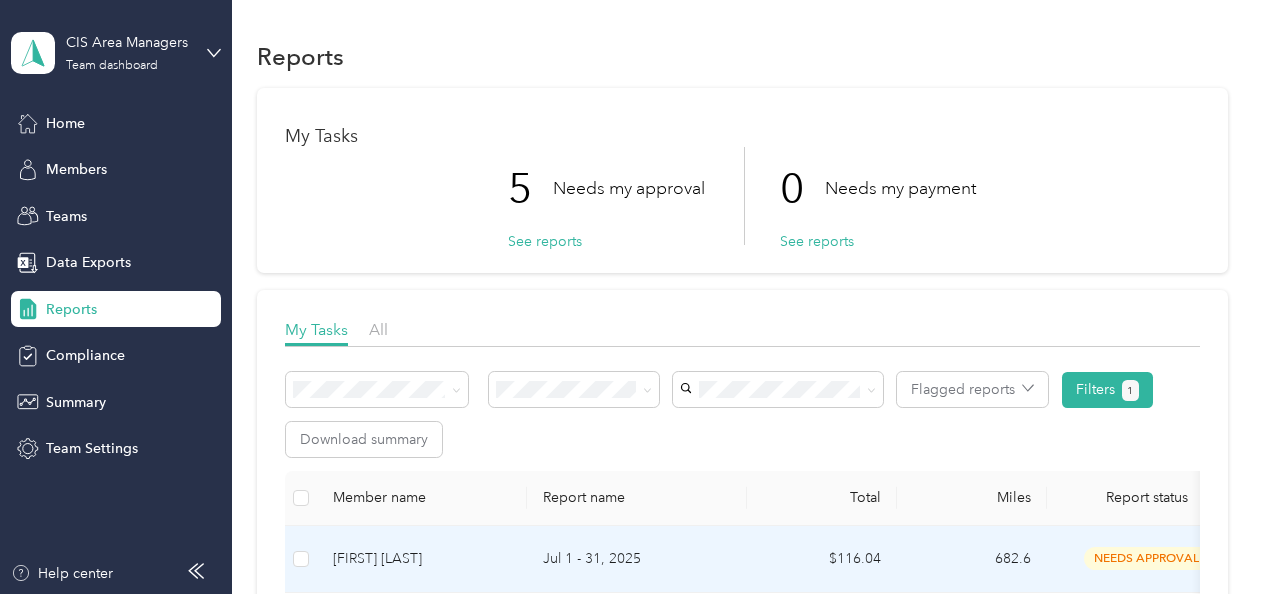 click on "Jul 1 - 31, 2025" at bounding box center [637, 559] 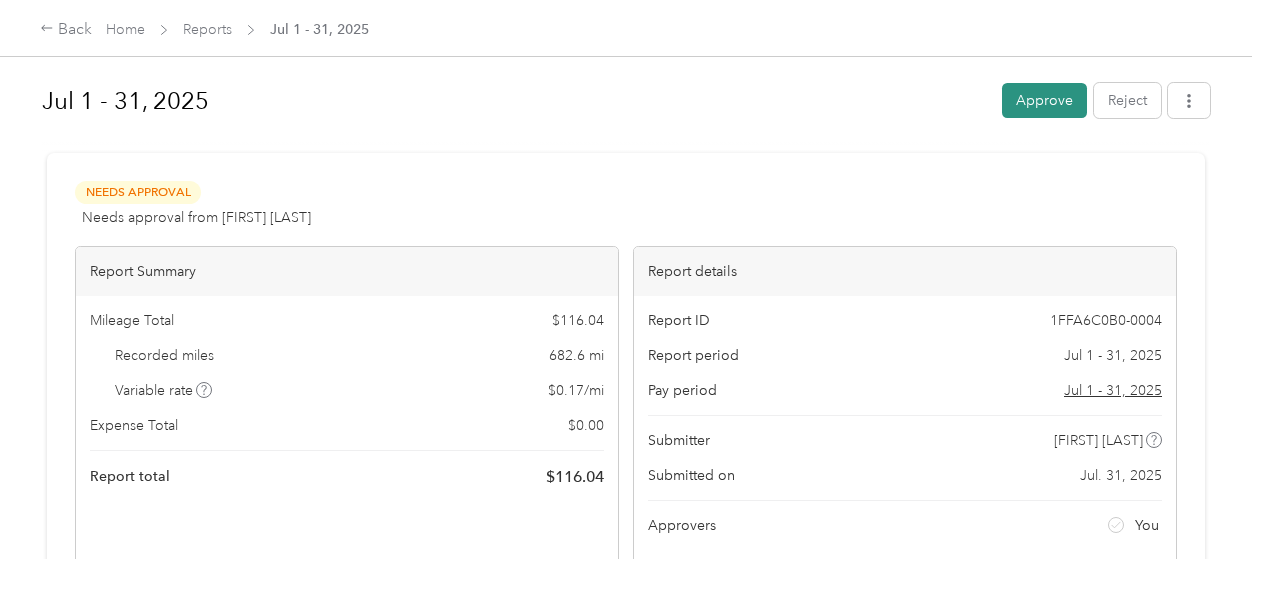 click on "Approve" at bounding box center [1044, 100] 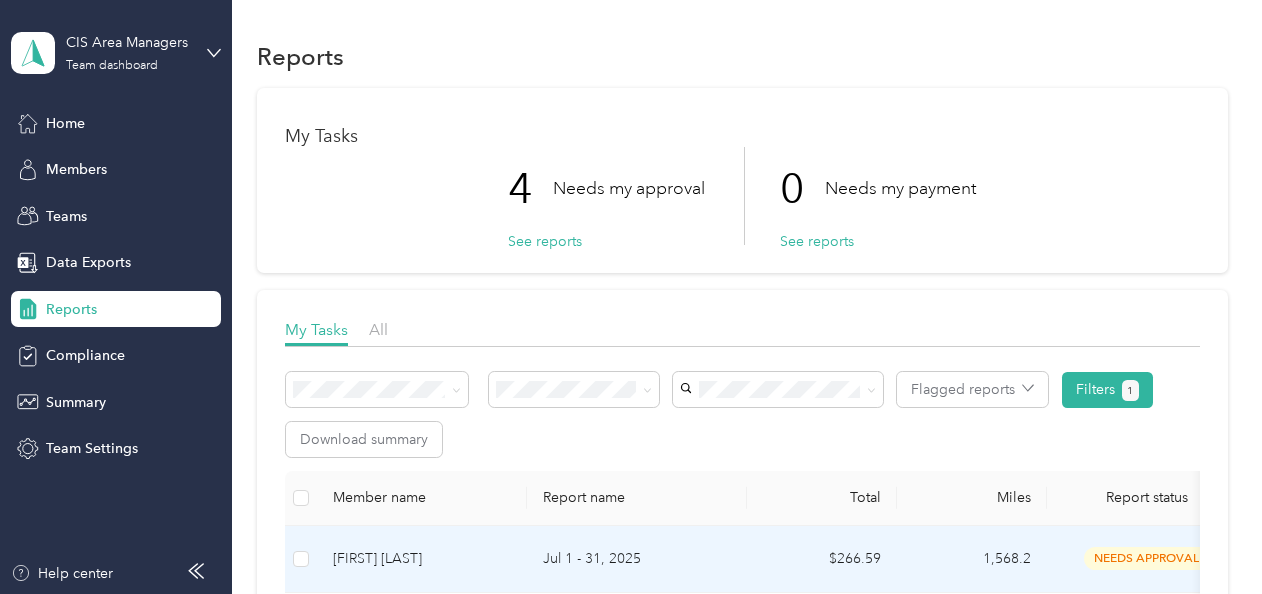 click on "Jul 1 - 31, 2025" at bounding box center [637, 559] 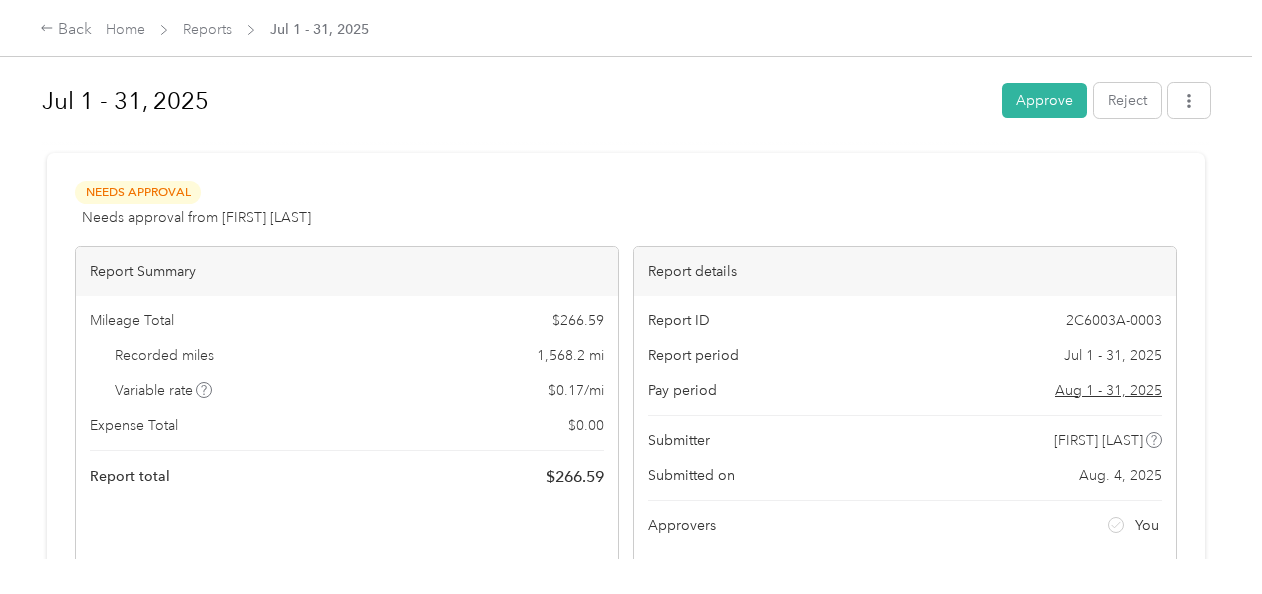 click on "Report total $ [AMOUNT] Recorded miles [NUMBER]   mi Variable rate   $ [AMOUNT] / mi Expense Total $ [AMOUNT] Report total $ [AMOUNT] Report details Report ID [ID] Report period Jul [DATE] - [DATE], [YEAR] Pay period Aug [DATE] - [DATE], [YEAR] Submitter [FIRST] [LAST] Submitted on Aug. [DATE], [YEAR] Approvers You Trips ([NUMBER]) Expense ([NUMBER]) Miles Trip Date Value Location Track Method Purpose Notes Tags                   [NUMBER].[NUMBER] [DATE]-[DATE] $[NUMBER].[NUMBER] [TIME] [CITY] [TIME] [NUMBER] [STREET], [CITY], [CITY], [COUNTRY] GPS [COMPANY] - [NUMBER].[NUMBER] [DATE]-[DATE] $[NUMBER].[NUMBER] [TIME] [STREET], [CITY], [CITY], [COUNTRY] [TIME] [CITY] GPS [COMPANY] - [NUMBER].[NUMBER] [DATE]-[DATE] $[NUMBER].[NUMBER] [TIME] [NUMBER] [STREET], [CITY], [CITY], [COUNTRY] [TIME] [STREET], [CITY], [CITY], [COUNTRY] GPS [COMPANY] - [NUMBER].[NUMBER] [DATE]-[DATE] $[NUMBER].[NUMBER] [TIME] [AREA], [CITY], [COUNTRY] [TIME] [NUMBER] [STREET], [CITY], [CITY], [COUNTRY] GPS -" at bounding box center [626, 279] 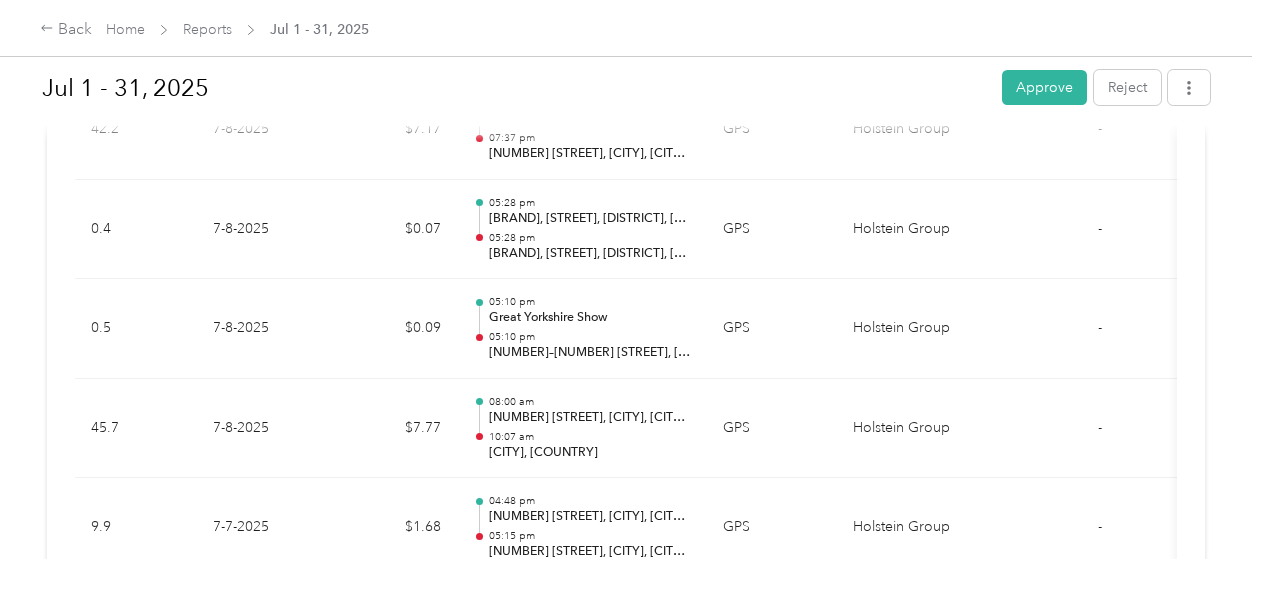 scroll, scrollTop: 5480, scrollLeft: 0, axis: vertical 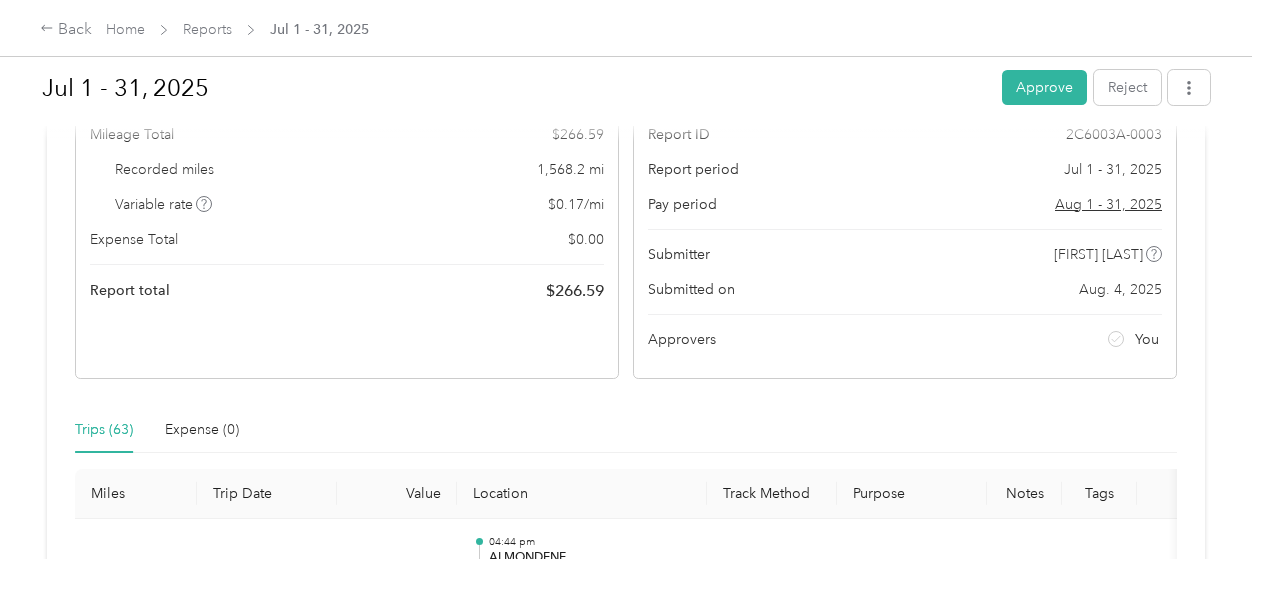 click on "Report ID [ID] Report period Jul [DATE] - [DATE], [YEAR] Pay period Aug [DATE] - [DATE], [YEAR] Submitter [FIRST] [LAST] Submitted on Aug. [DATE], [YEAR] Approvers You" at bounding box center (905, 244) 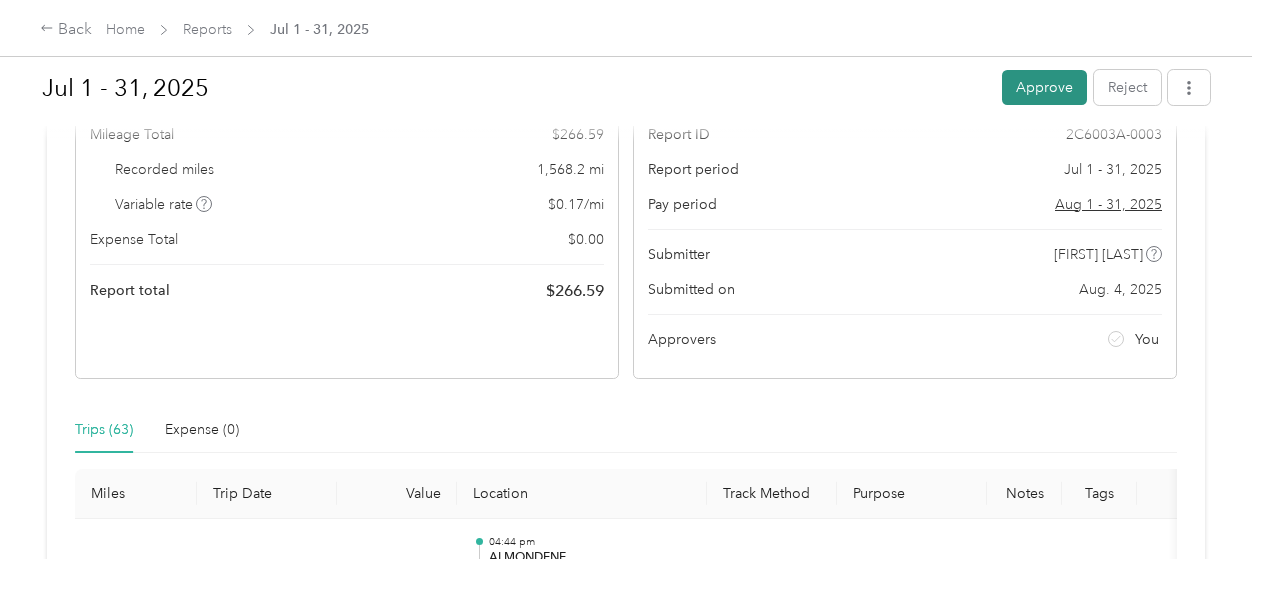 click on "Approve" at bounding box center (1044, 87) 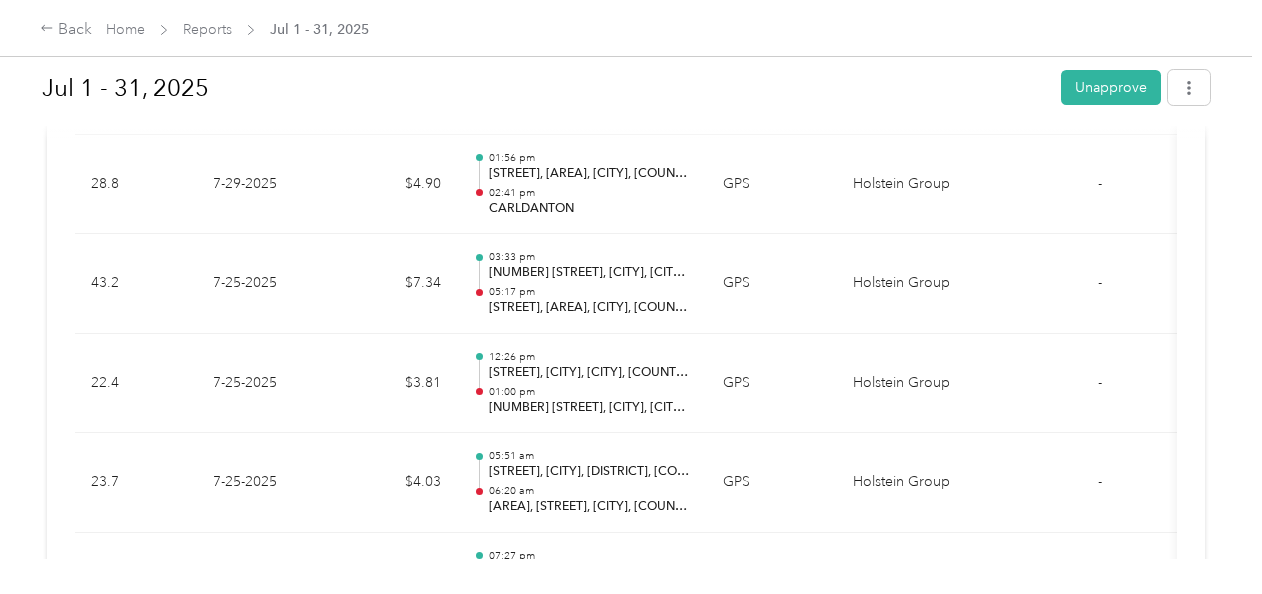 scroll, scrollTop: 2398, scrollLeft: 0, axis: vertical 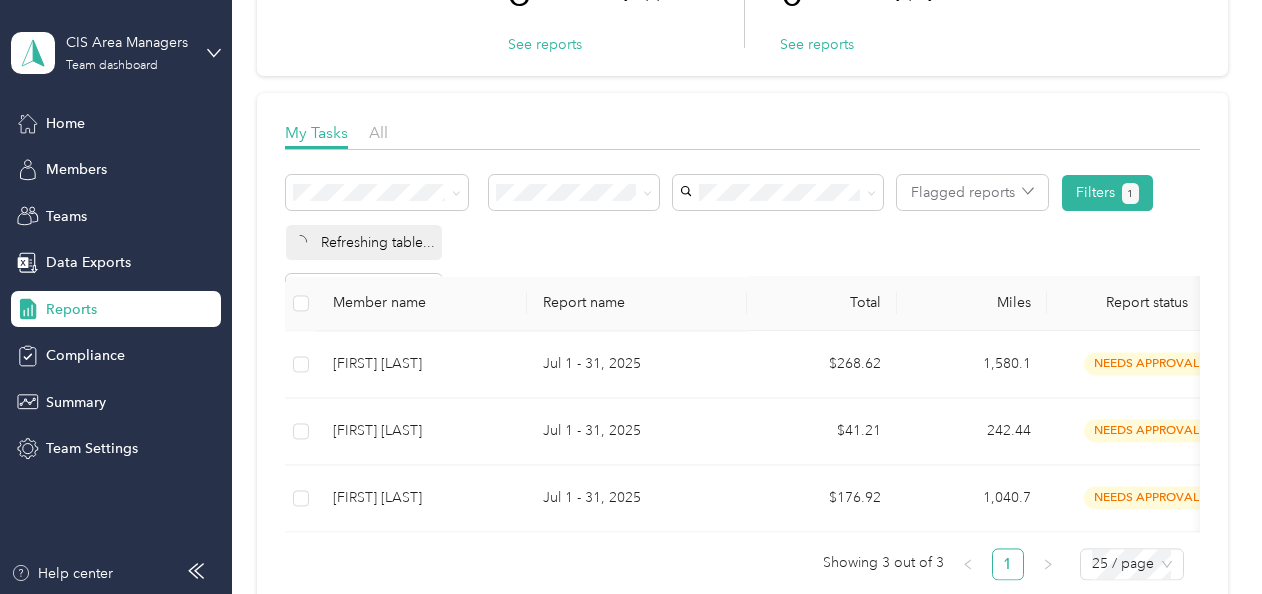 click on "Flagged reports Filters 1   Refreshing table..." at bounding box center (742, 217) 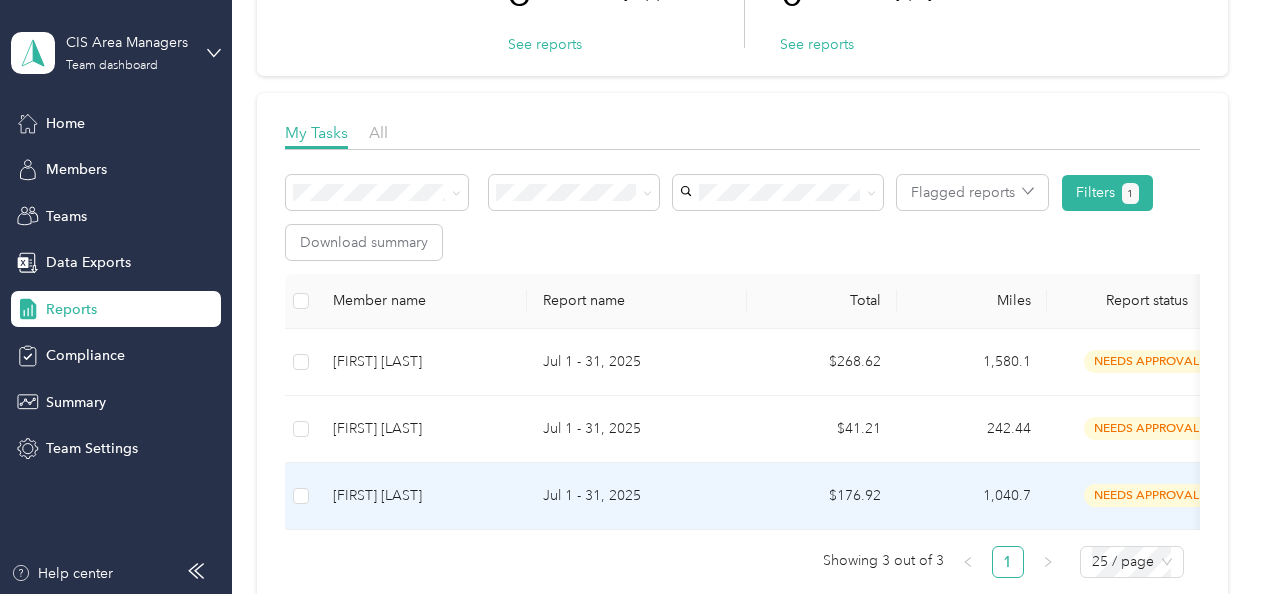 click on "Jul 1 - 31, 2025" at bounding box center [637, 496] 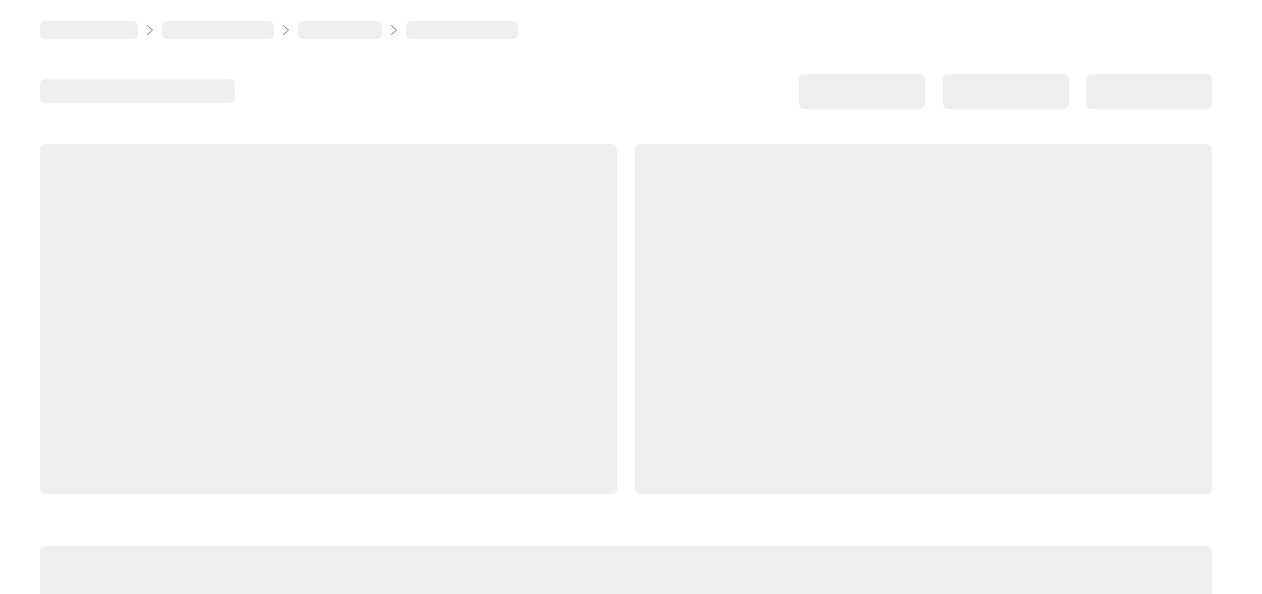 click at bounding box center [626, 464] 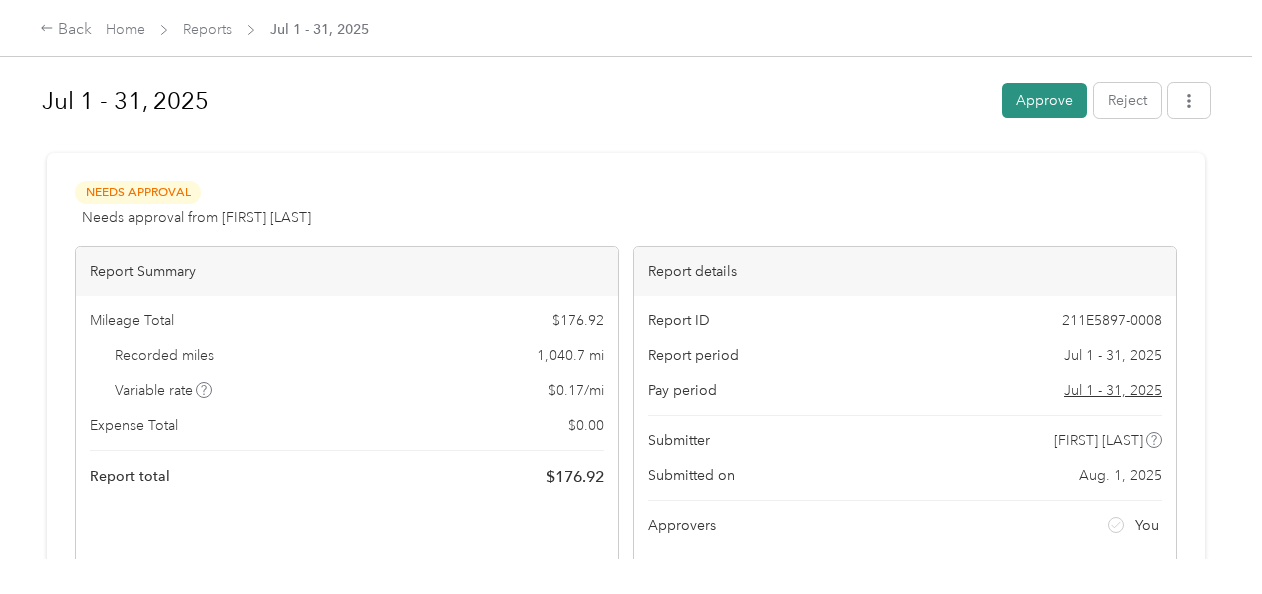 click on "Approve" at bounding box center [1044, 100] 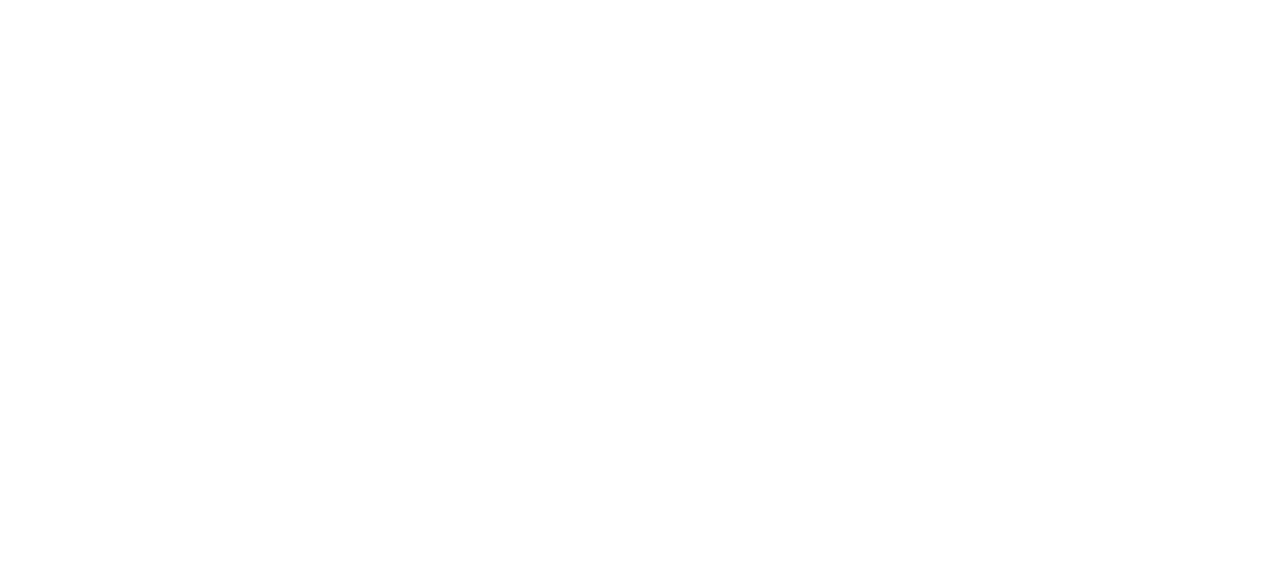 scroll, scrollTop: 0, scrollLeft: 0, axis: both 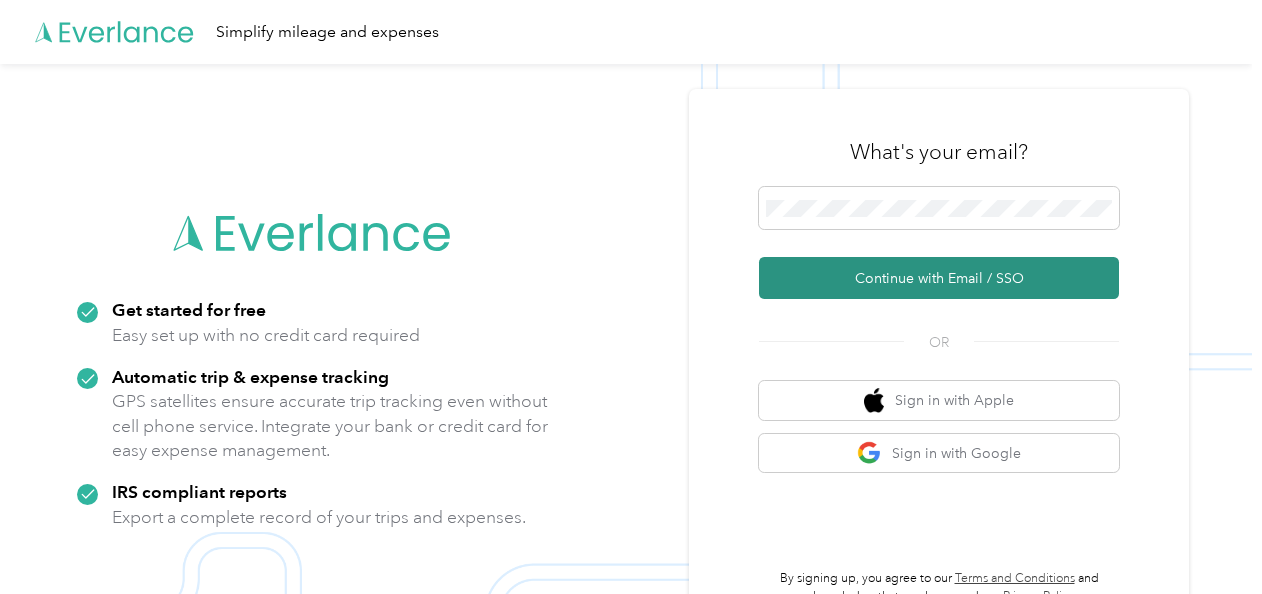 click on "Continue with Email / SSO" at bounding box center (939, 278) 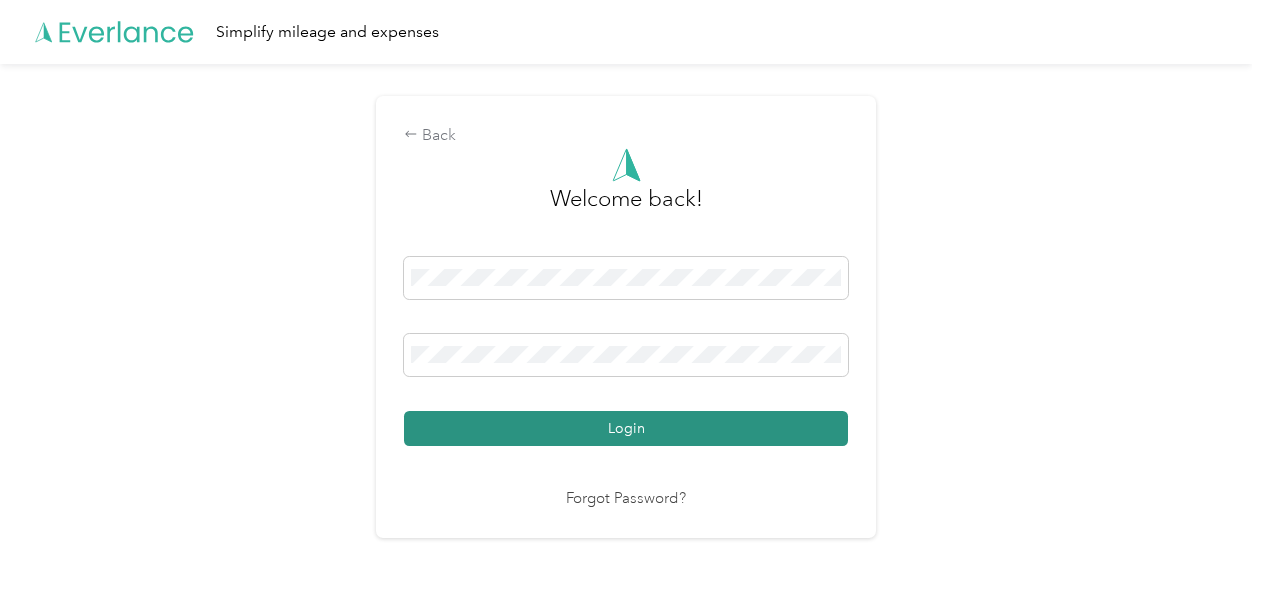 click on "Login" at bounding box center (626, 428) 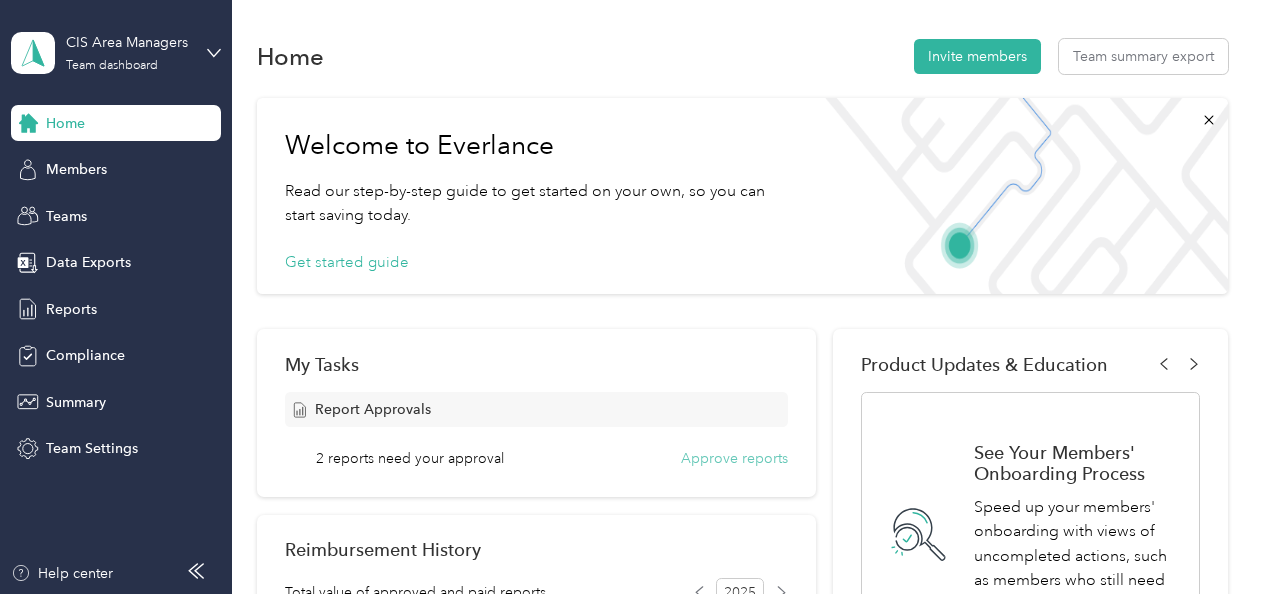 click on "Approve reports" at bounding box center [734, 458] 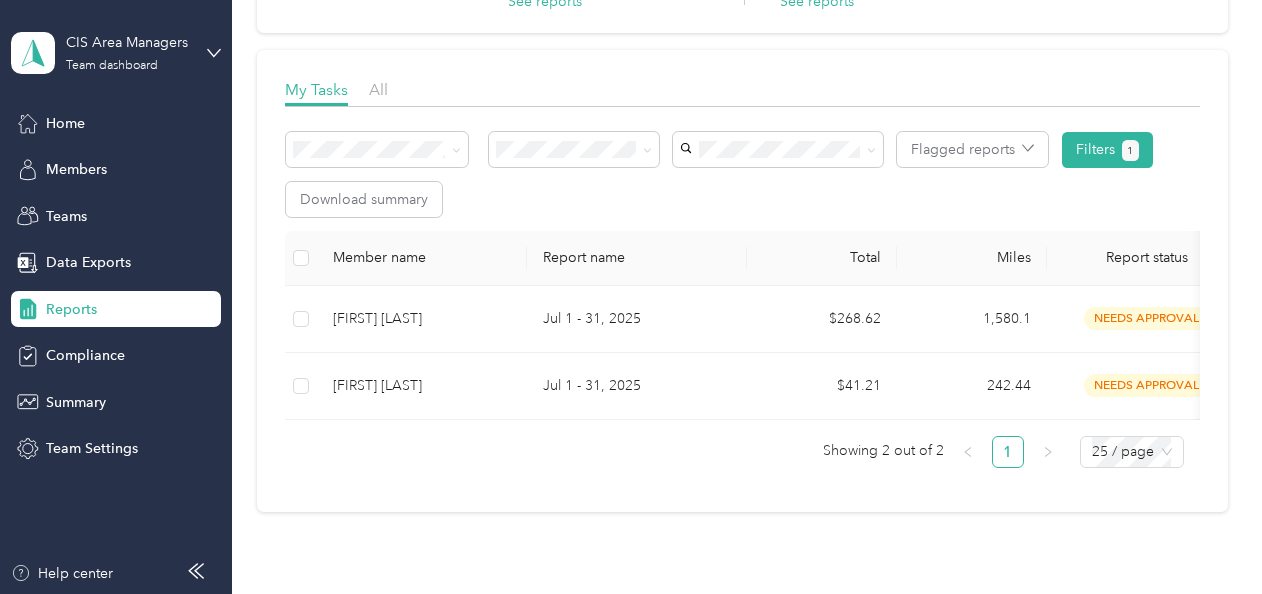 scroll, scrollTop: 228, scrollLeft: 0, axis: vertical 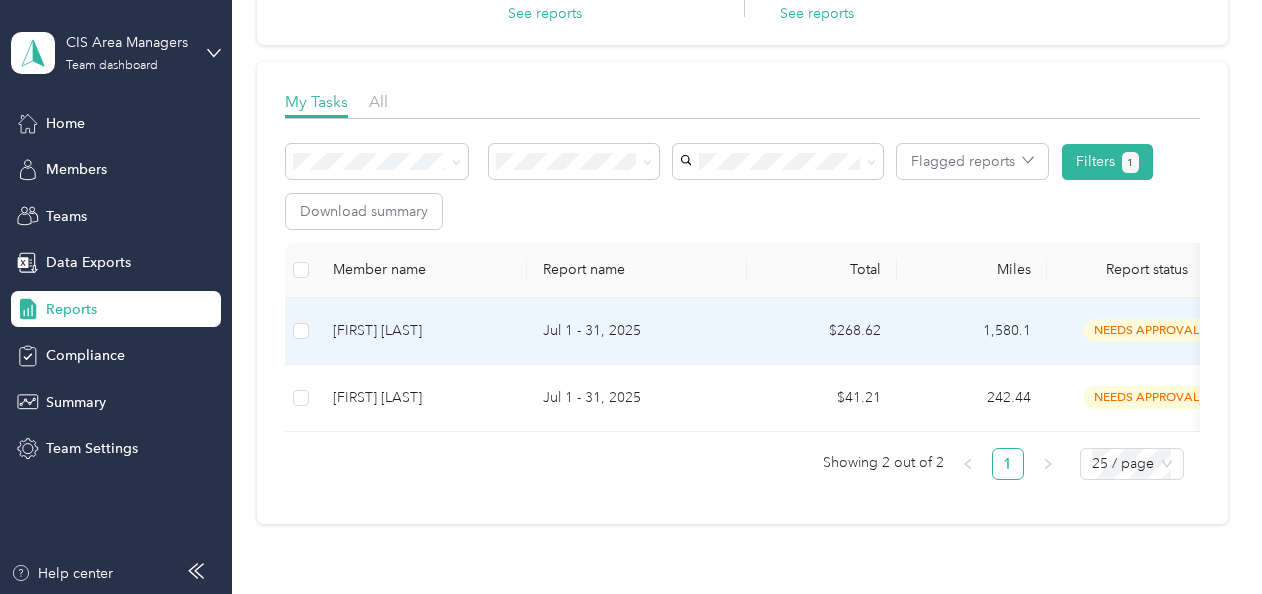 click on "Jul 1 - 31, 2025" at bounding box center [637, 331] 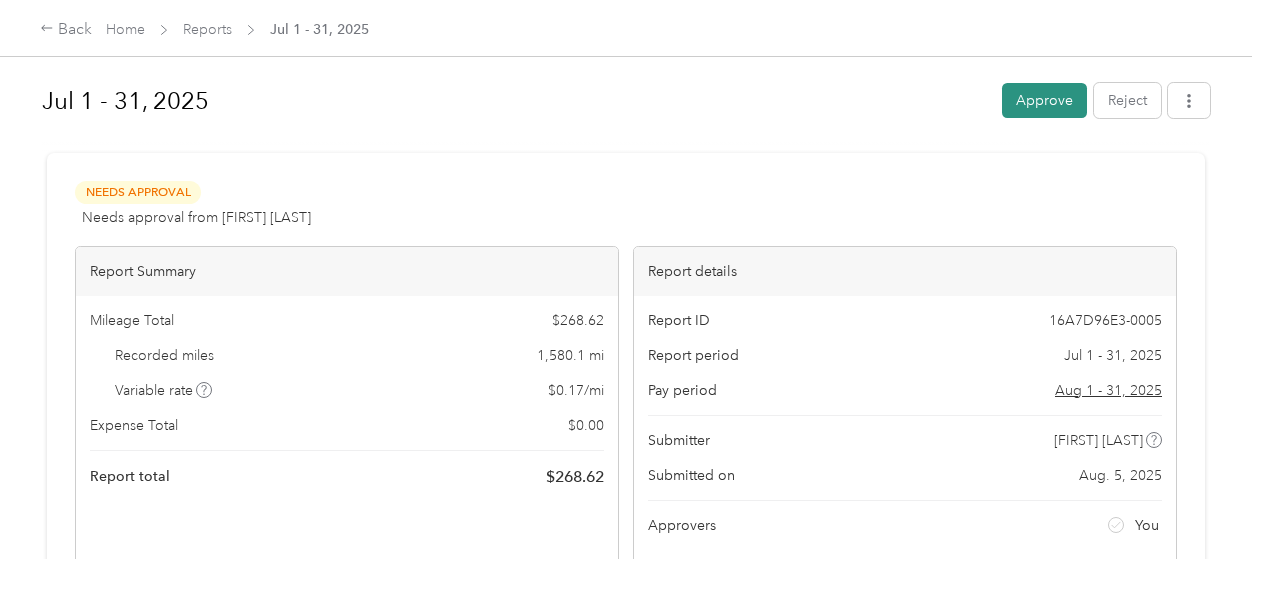 click on "Approve" at bounding box center (1044, 100) 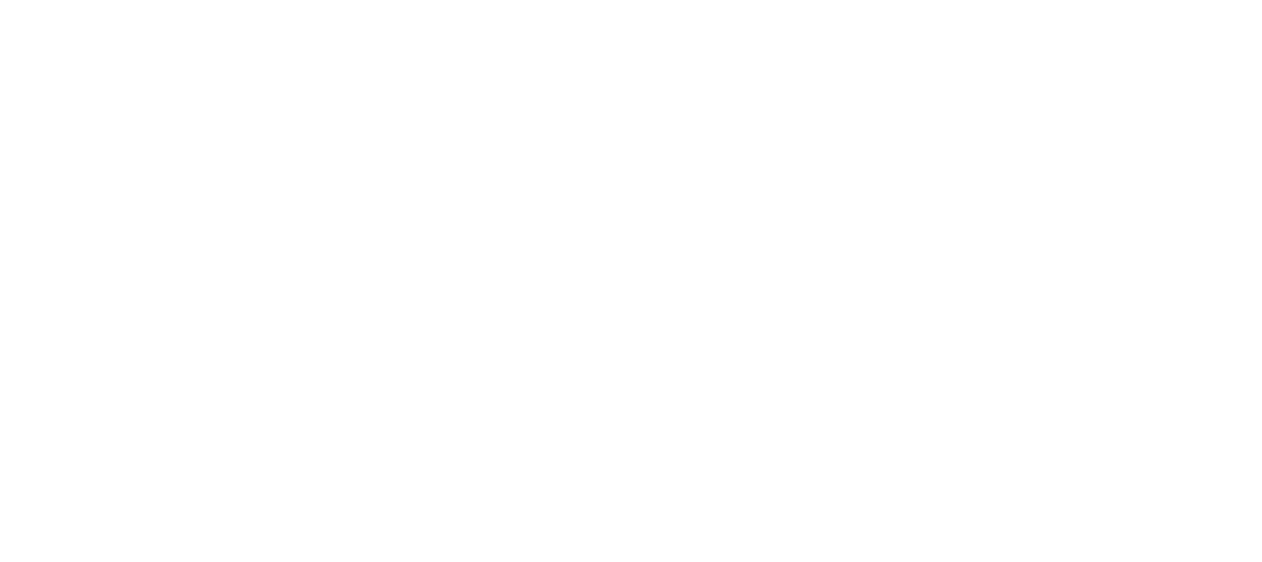 scroll, scrollTop: 0, scrollLeft: 0, axis: both 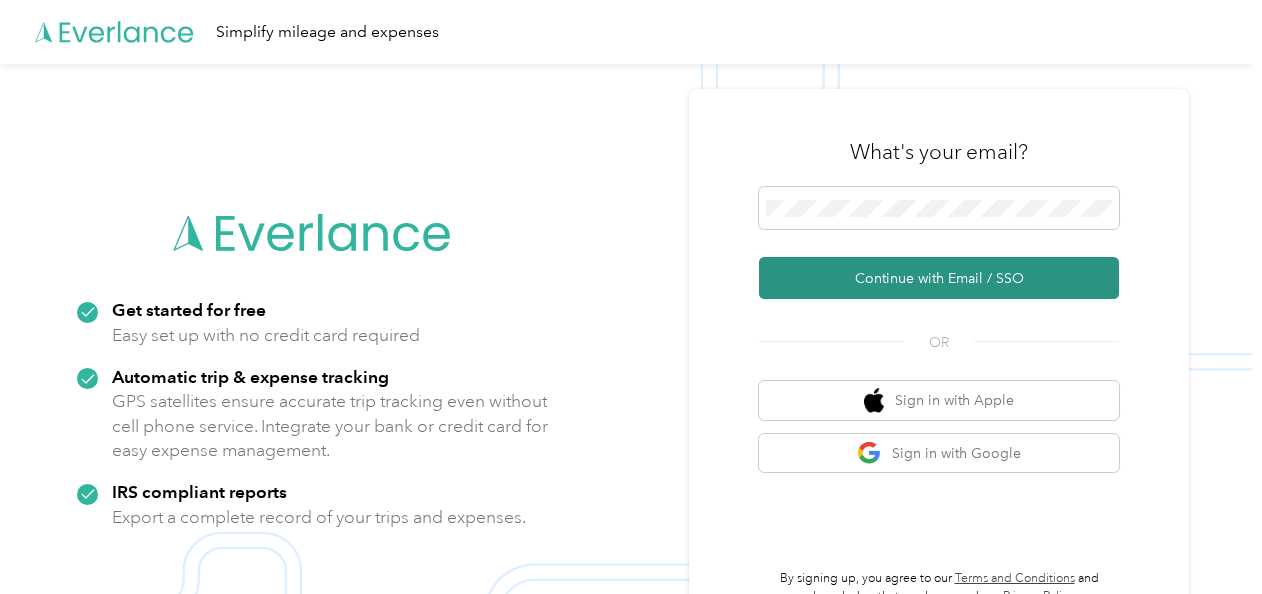 click on "Continue with Email / SSO" at bounding box center (939, 278) 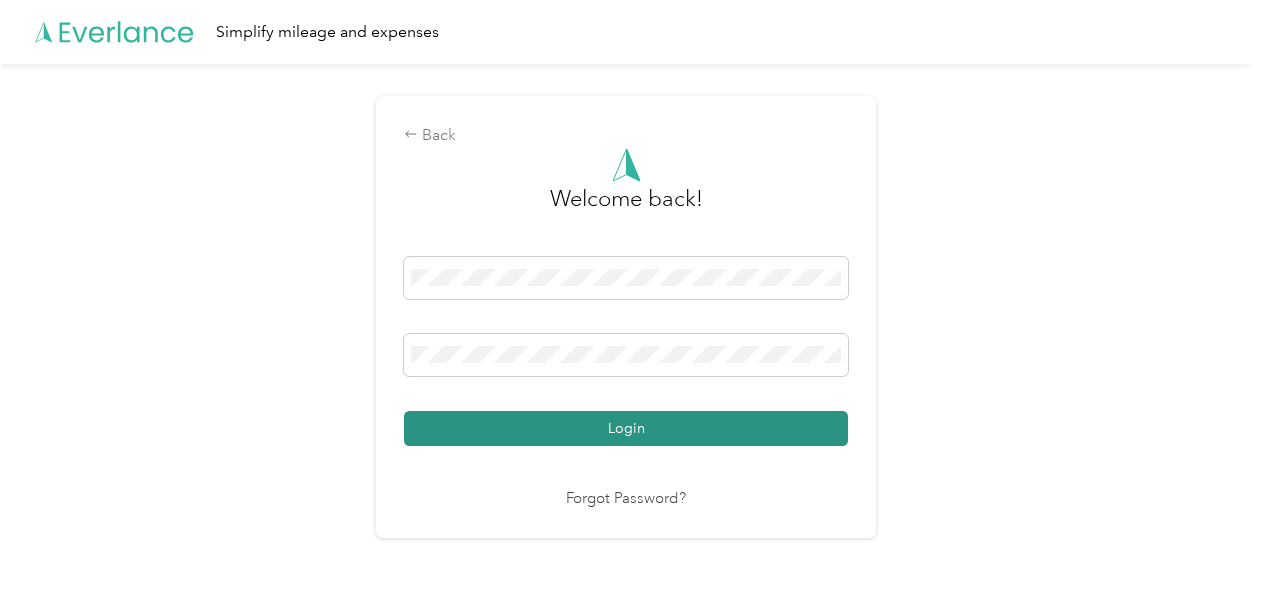 click on "Login" at bounding box center (626, 428) 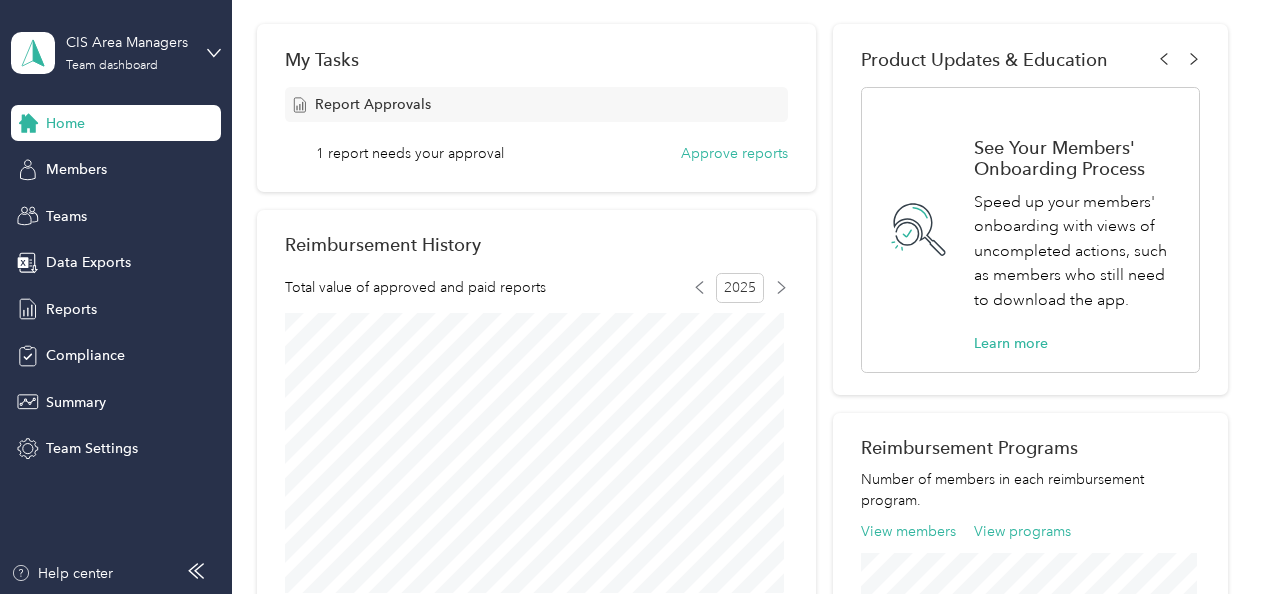 scroll, scrollTop: 296, scrollLeft: 0, axis: vertical 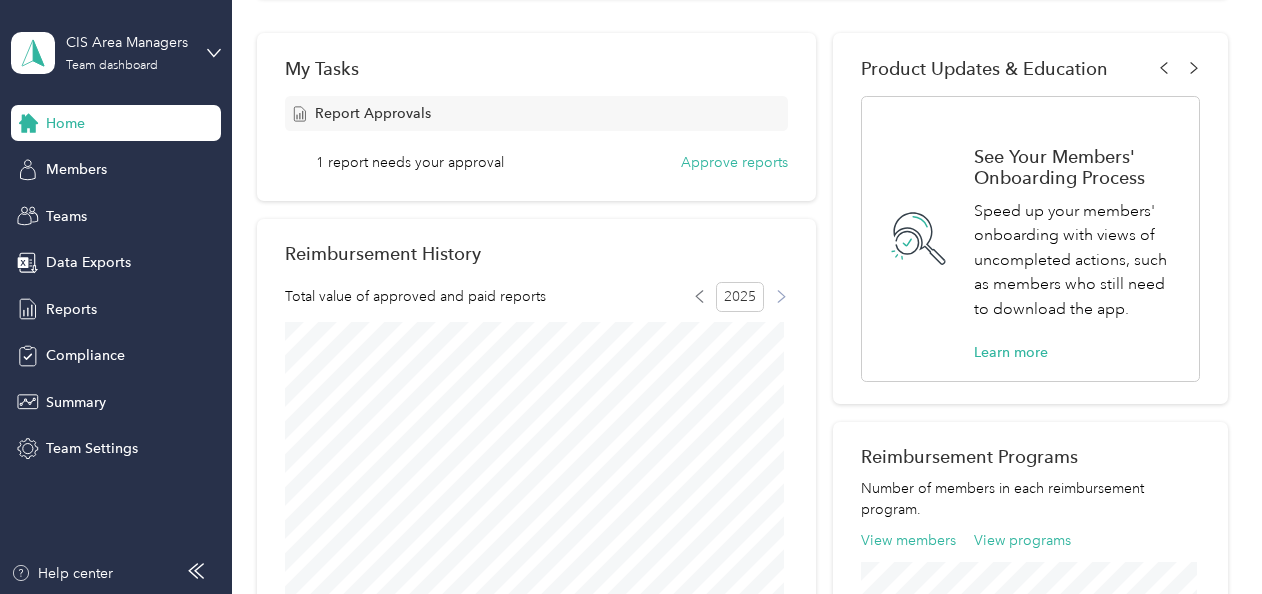 click 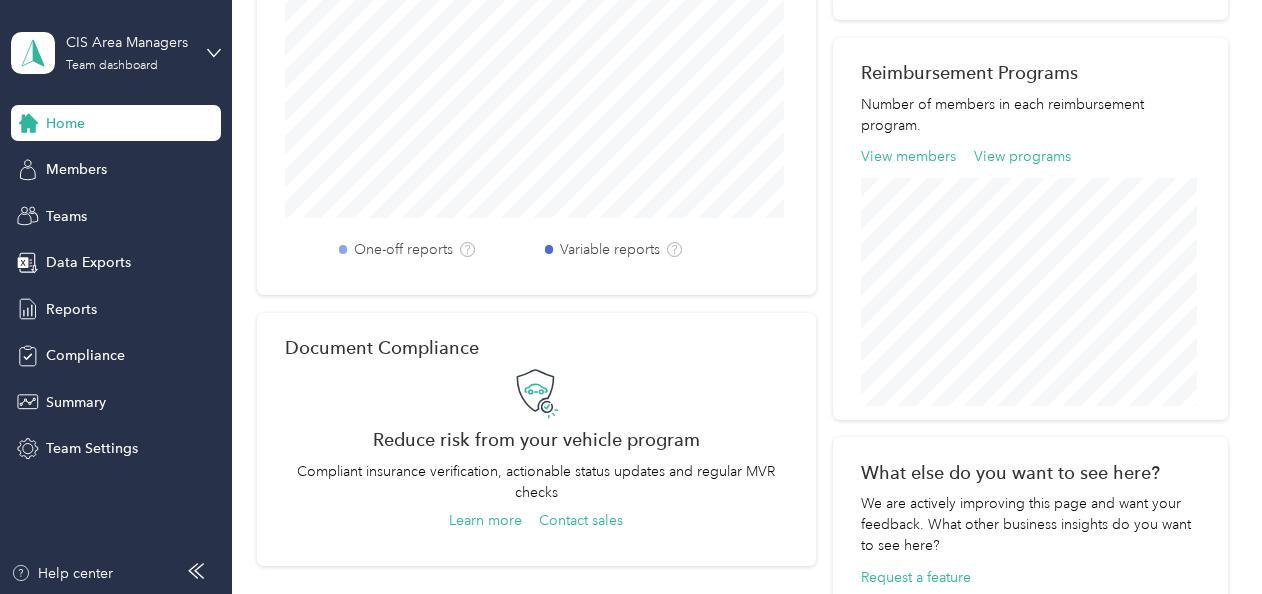 scroll, scrollTop: 648, scrollLeft: 0, axis: vertical 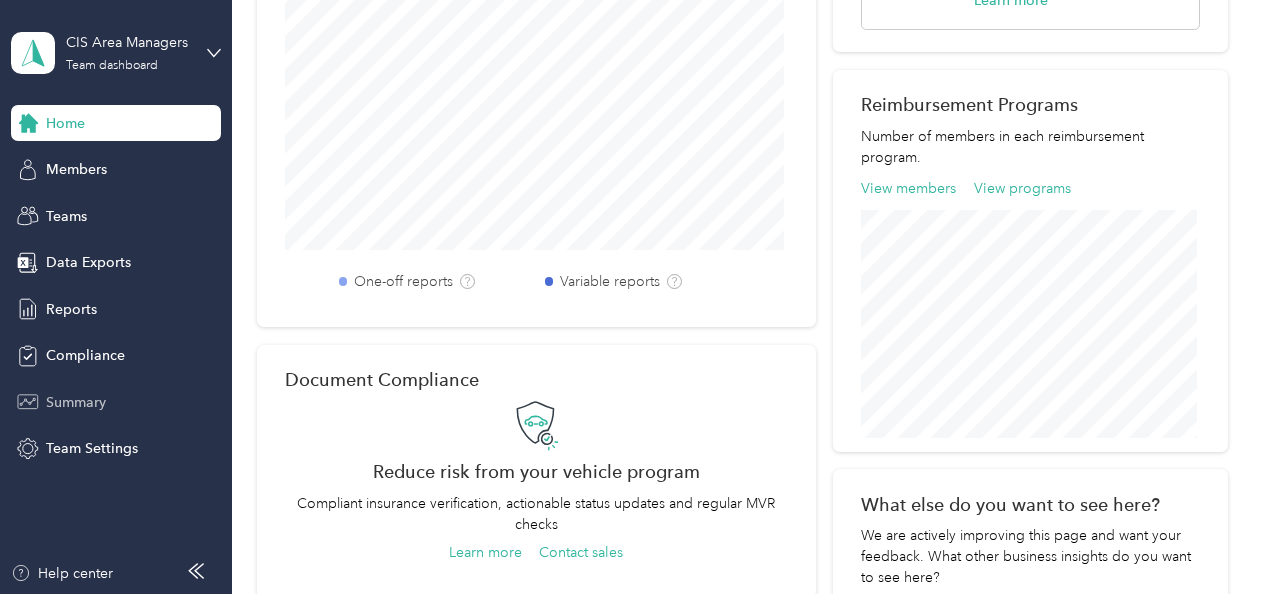 click on "Summary" at bounding box center [76, 402] 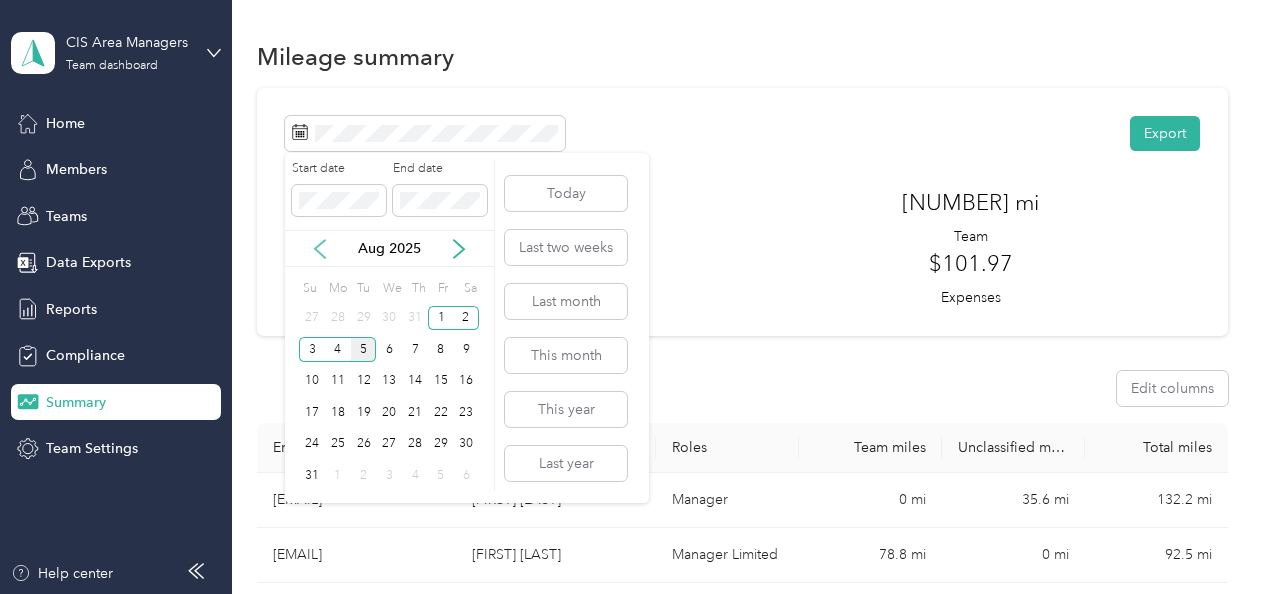 click 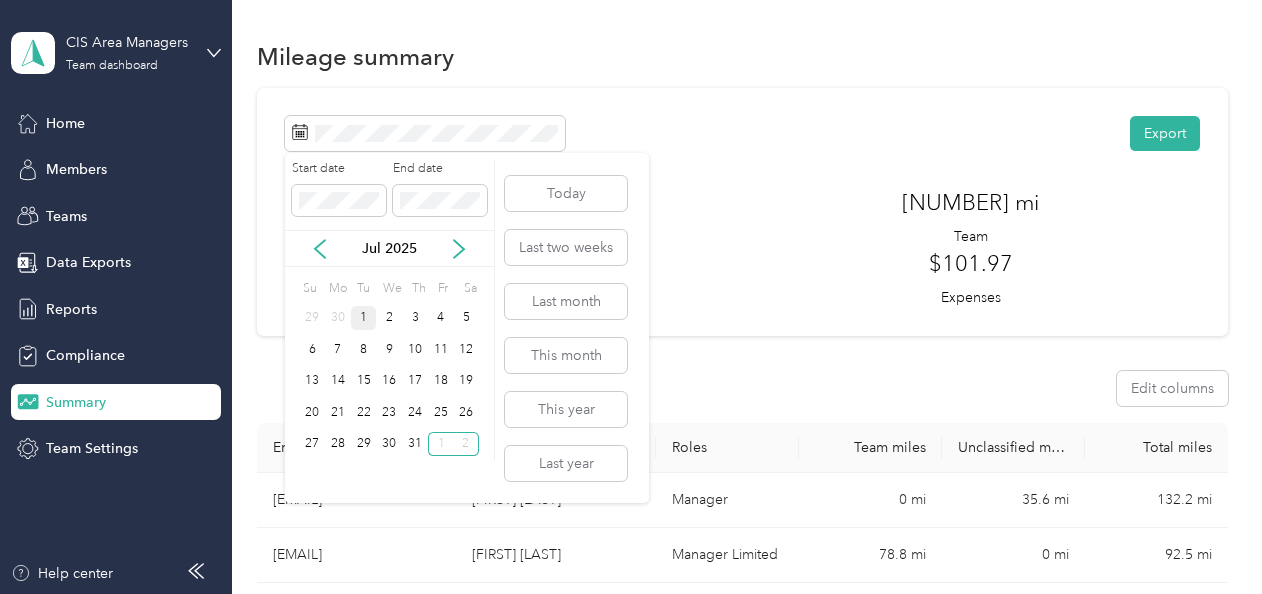 click on "1" at bounding box center [364, 318] 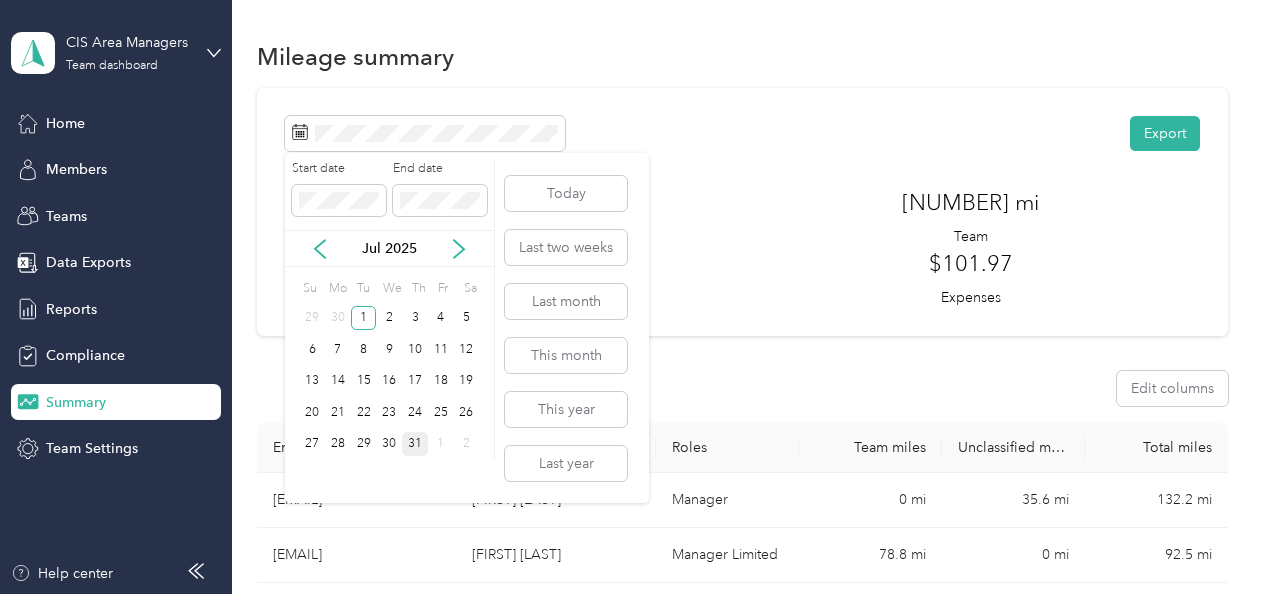click on "31" at bounding box center [415, 444] 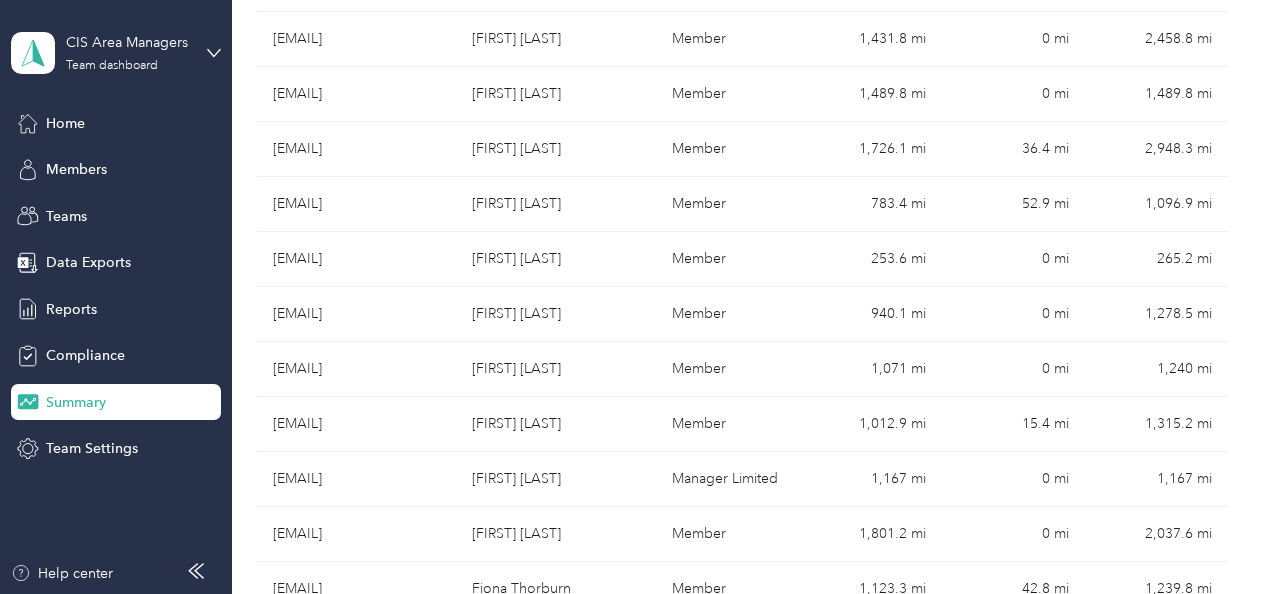 scroll, scrollTop: 1068, scrollLeft: 0, axis: vertical 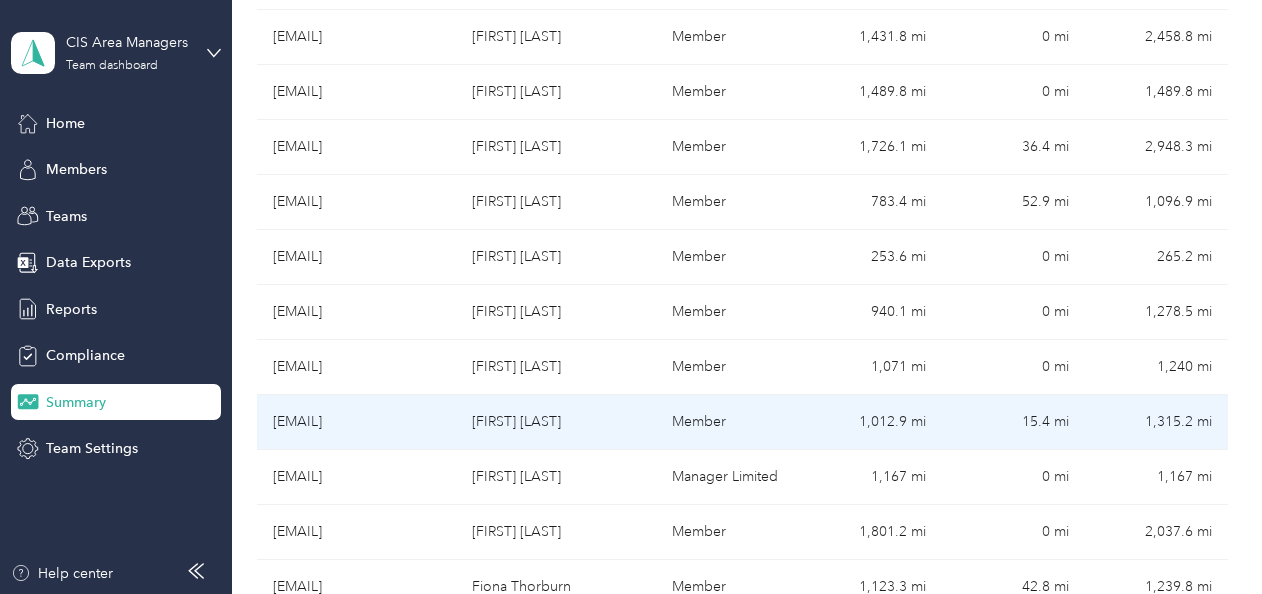 click on "Anne Murdoch" at bounding box center (556, 422) 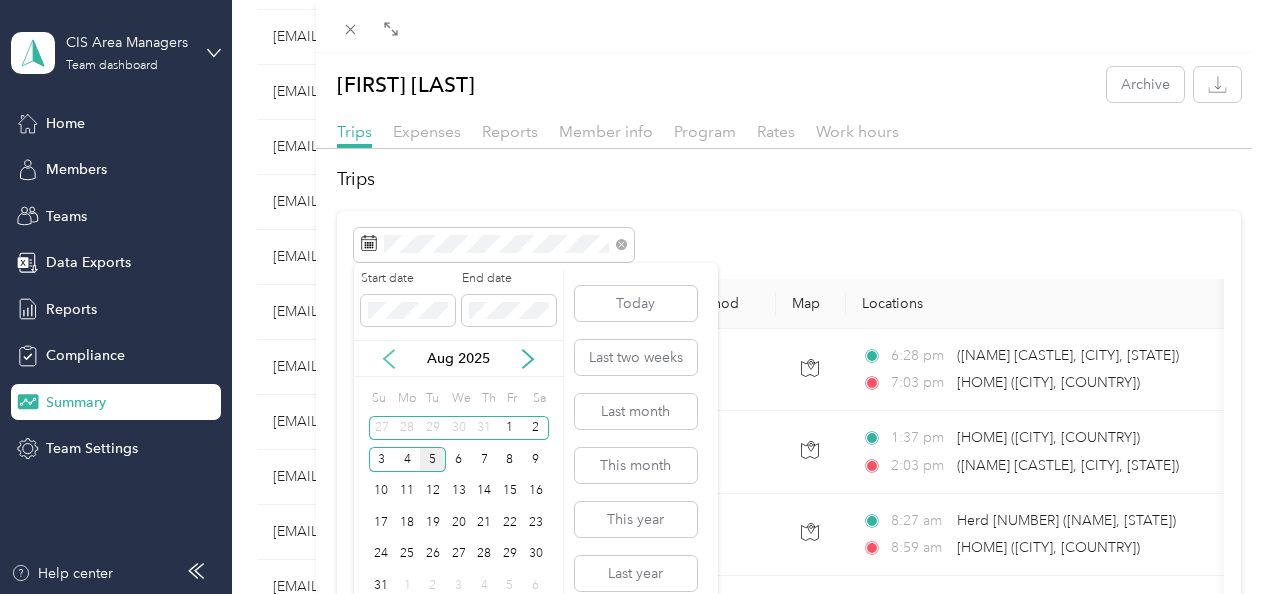 click 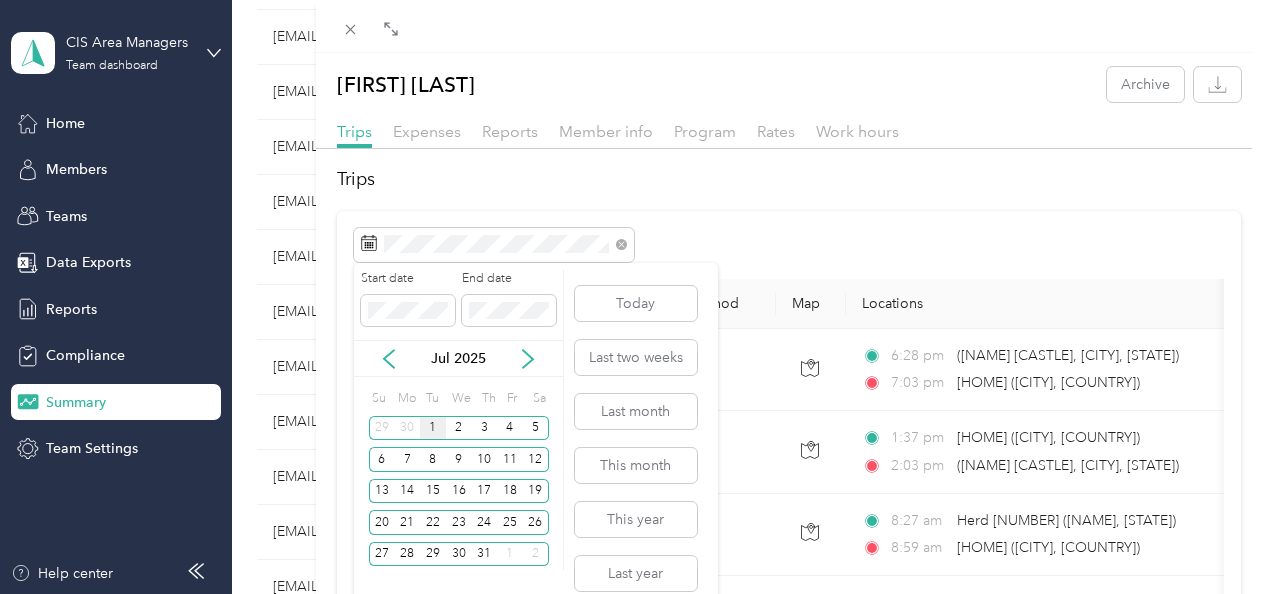 click on "1" at bounding box center (433, 428) 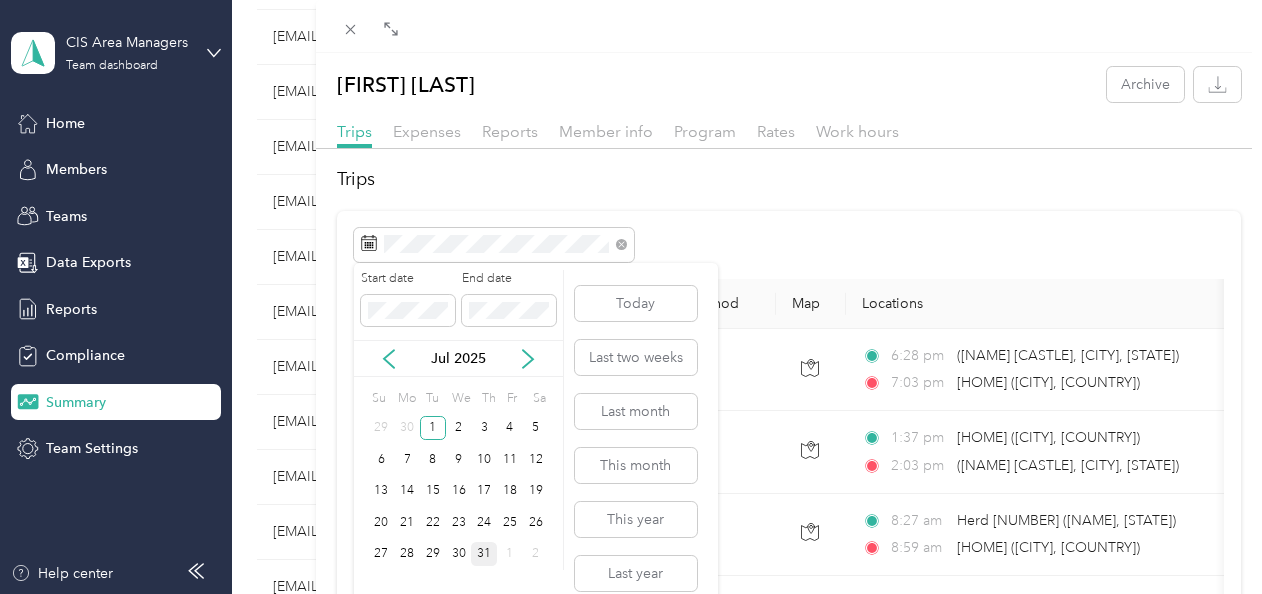 click on "31" at bounding box center [484, 554] 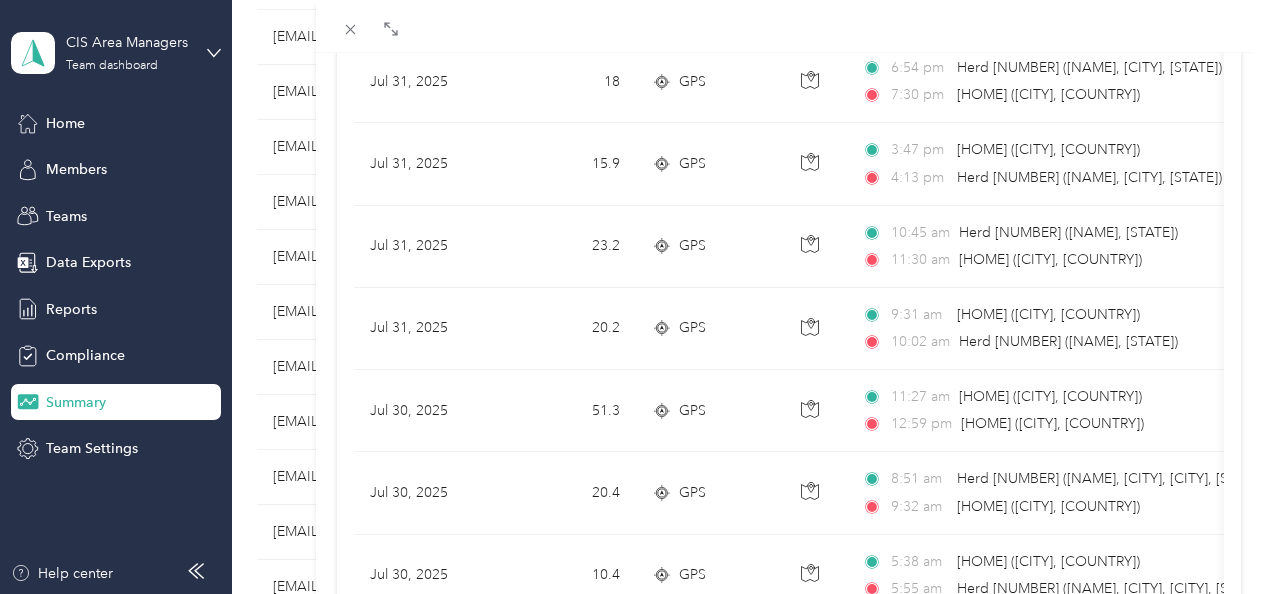 scroll, scrollTop: 0, scrollLeft: 0, axis: both 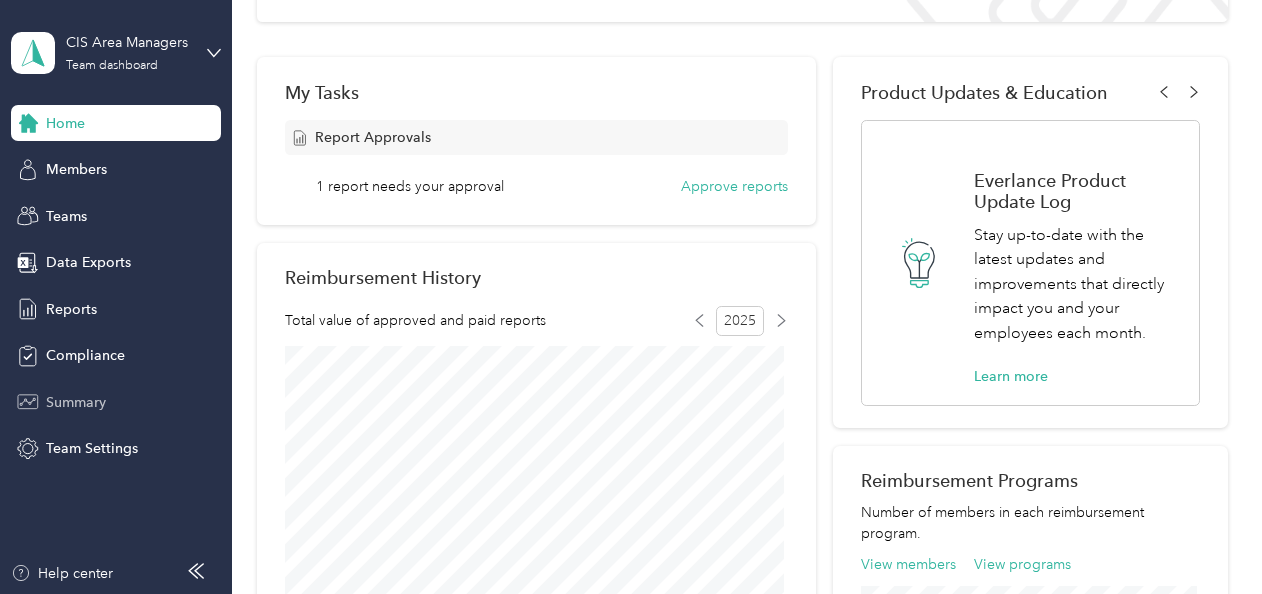 click on "Summary" at bounding box center [76, 402] 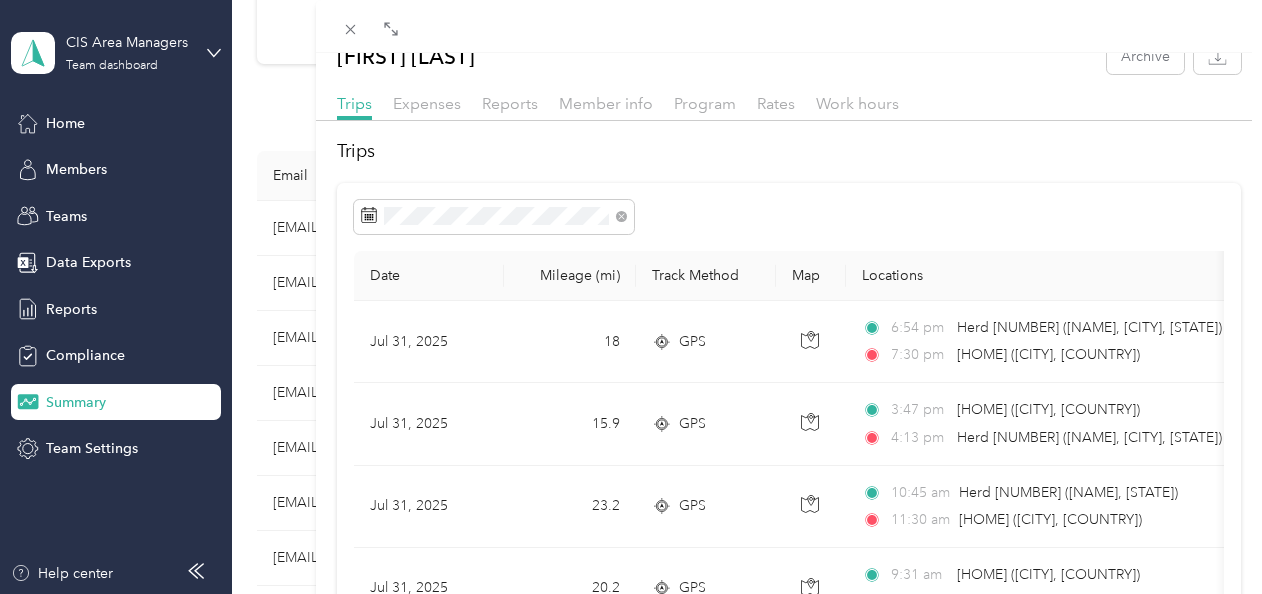 scroll, scrollTop: 0, scrollLeft: 0, axis: both 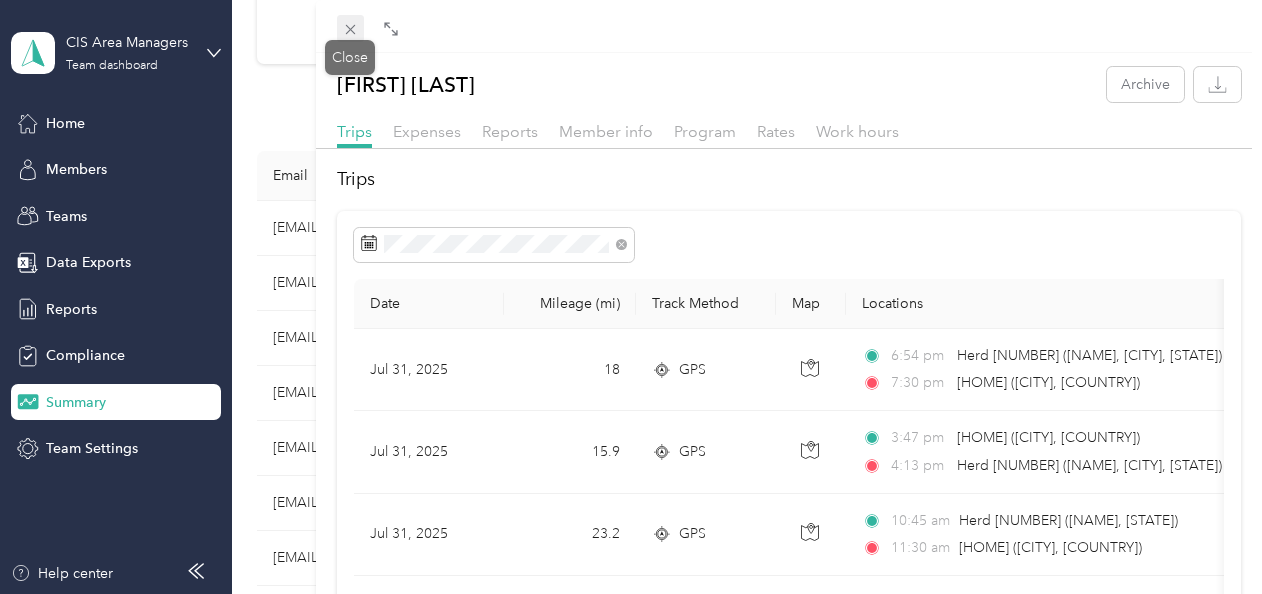 click 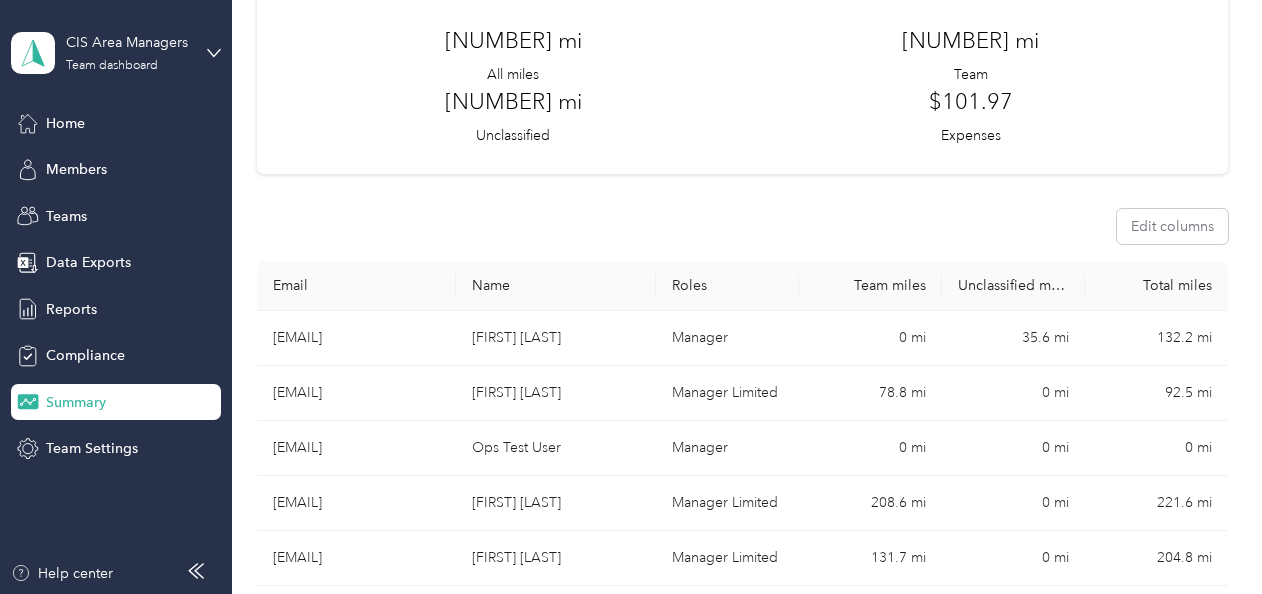 scroll, scrollTop: 0, scrollLeft: 0, axis: both 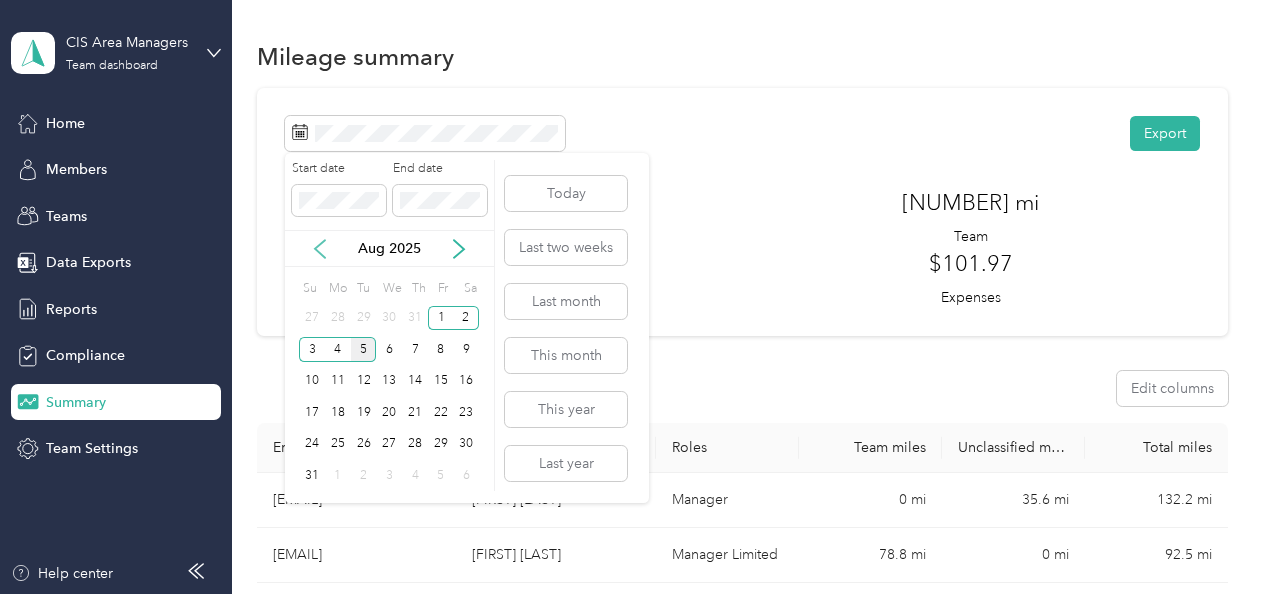 click 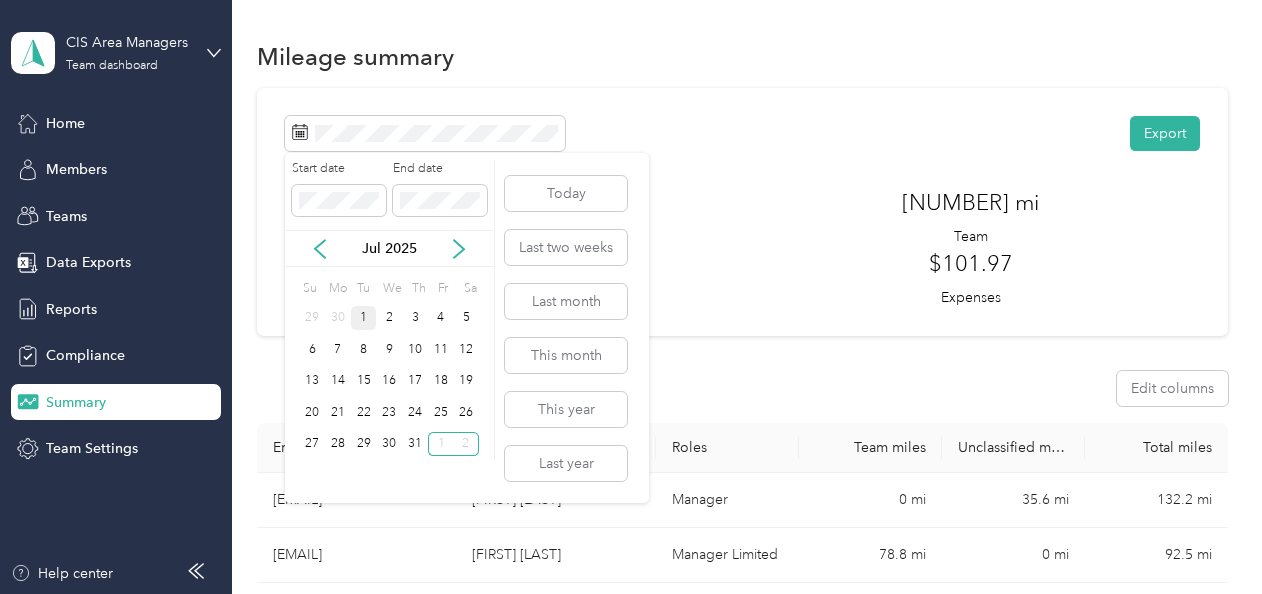 click on "1" at bounding box center (364, 318) 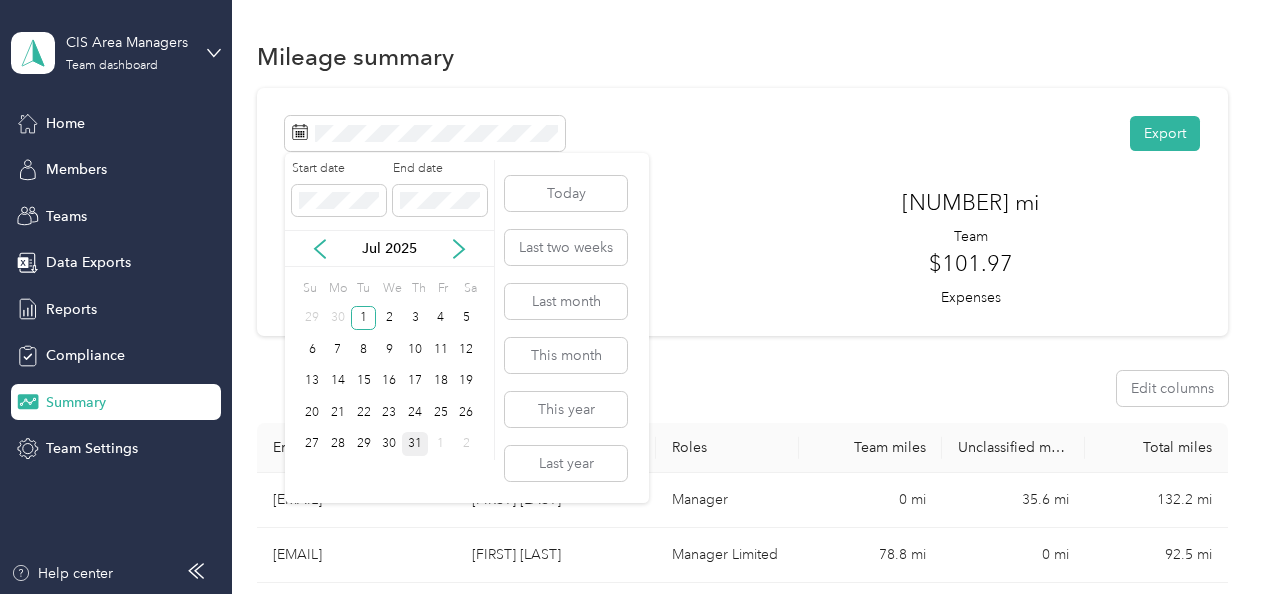 click on "31" at bounding box center (415, 444) 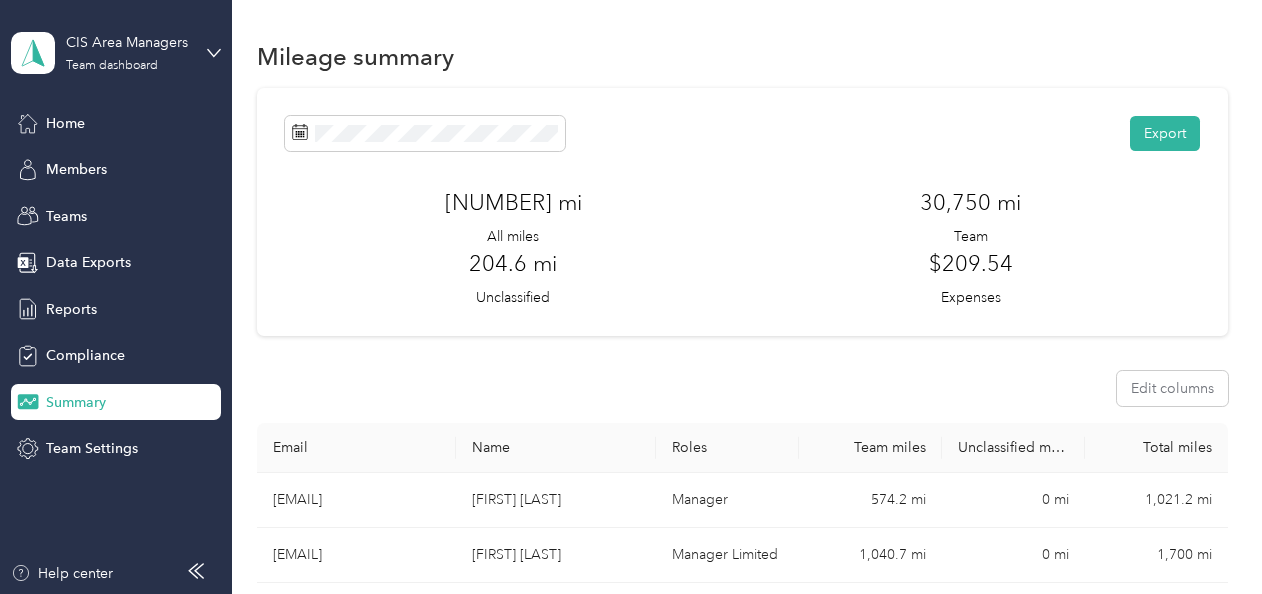 click on "39,621.7 mi All miles" at bounding box center (514, 216) 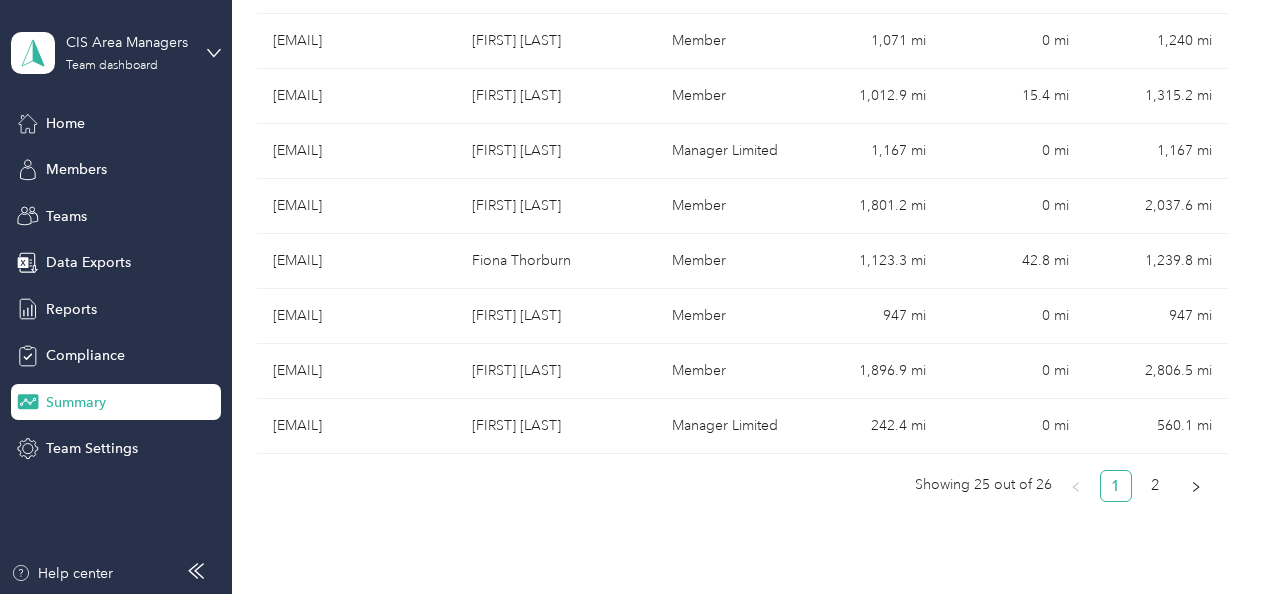 scroll, scrollTop: 1396, scrollLeft: 0, axis: vertical 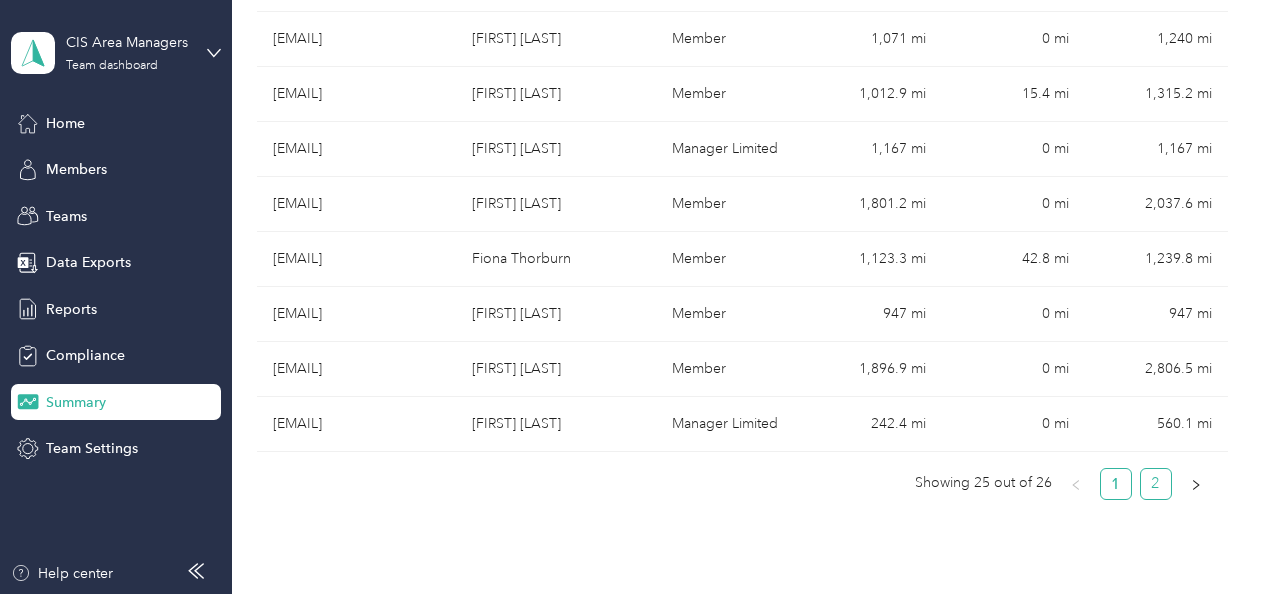 click on "2" at bounding box center [1156, 484] 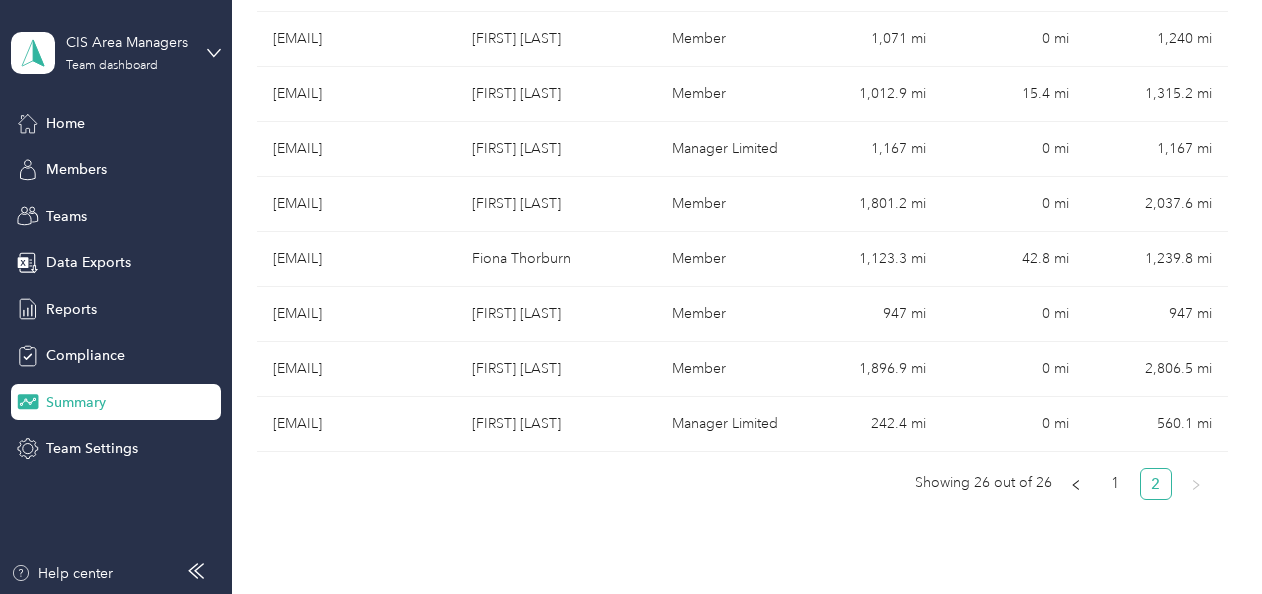 scroll, scrollTop: 288, scrollLeft: 0, axis: vertical 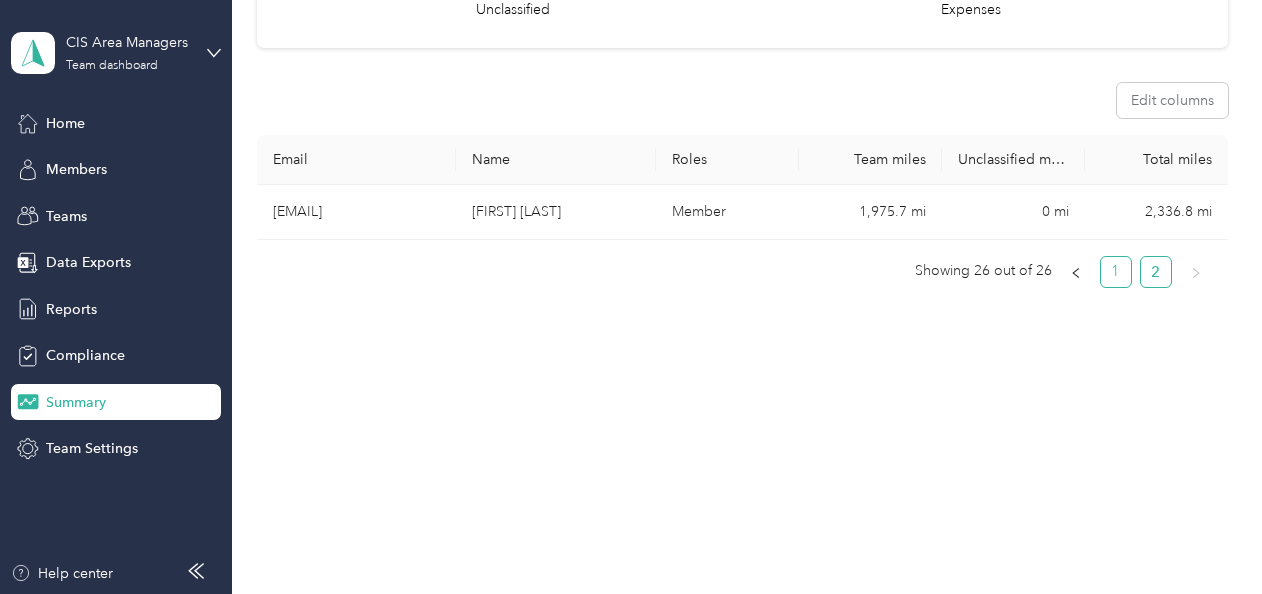 click on "1" at bounding box center (1116, 272) 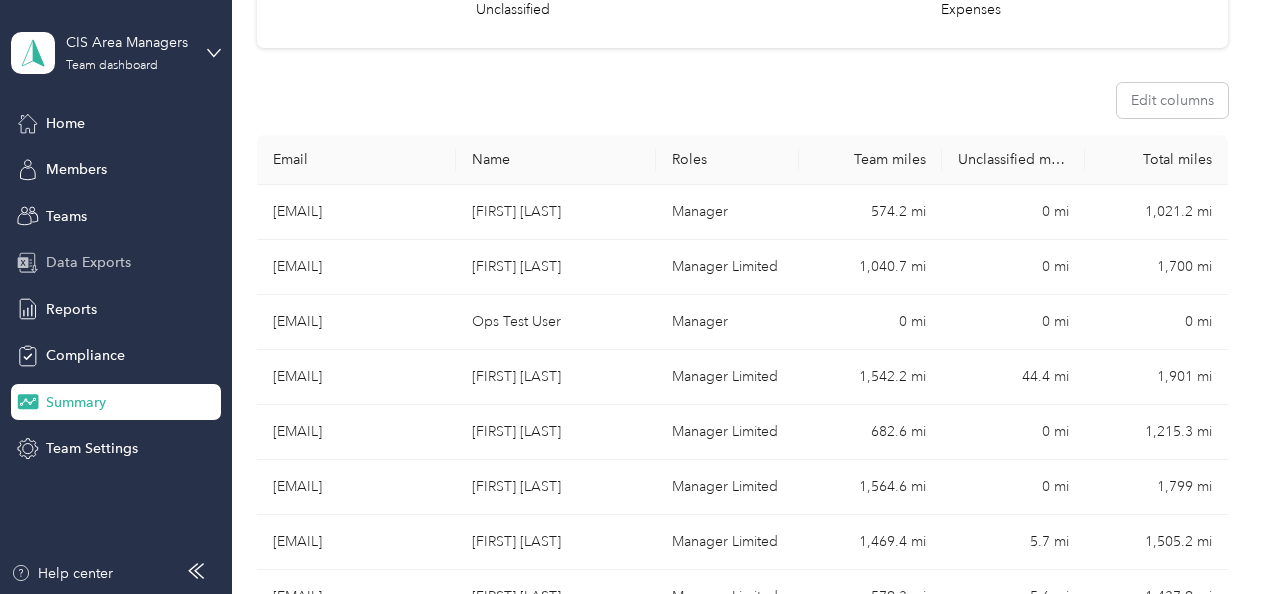 click on "Data Exports" at bounding box center (88, 262) 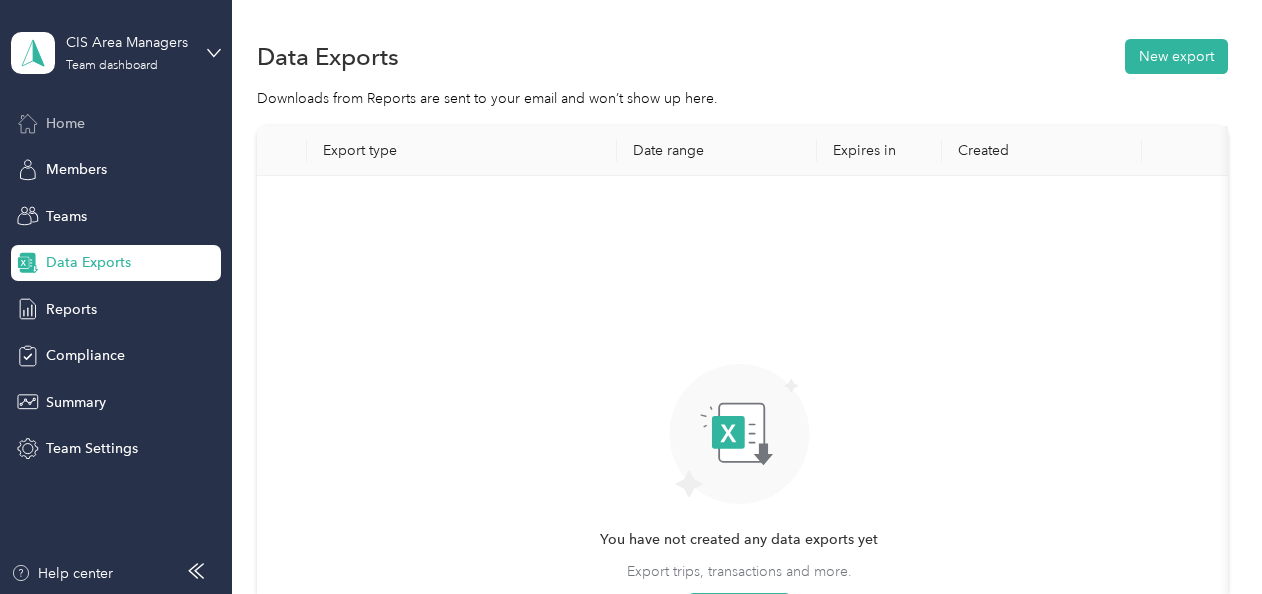 click on "Home" at bounding box center [65, 123] 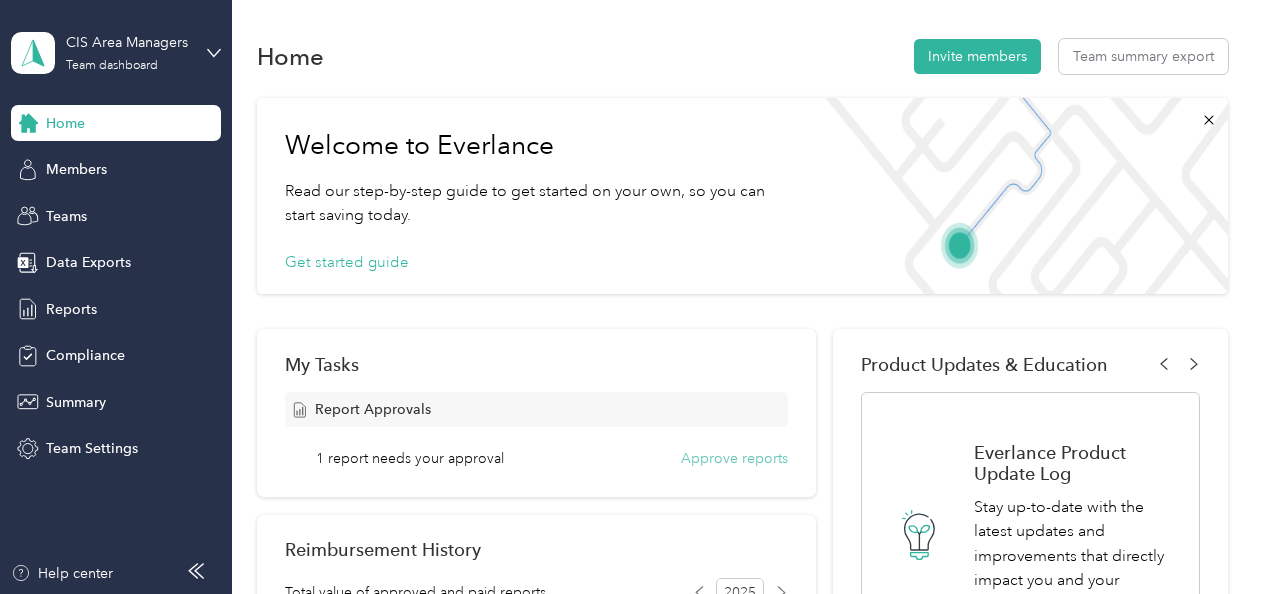 click on "Approve reports" at bounding box center (734, 458) 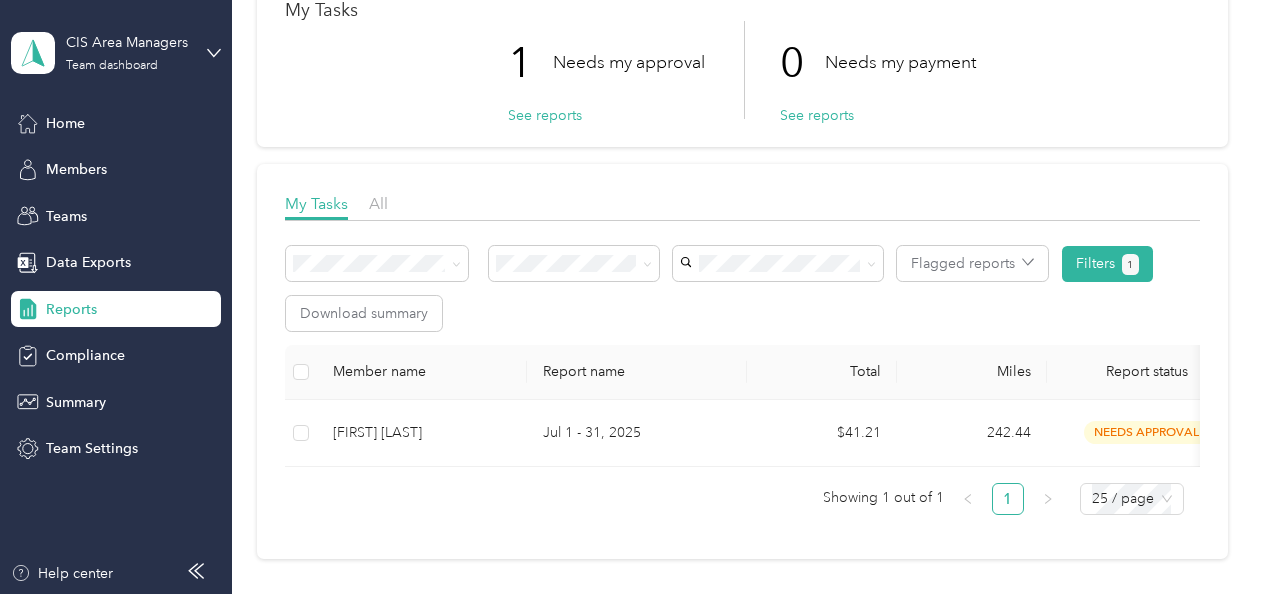 scroll, scrollTop: 134, scrollLeft: 0, axis: vertical 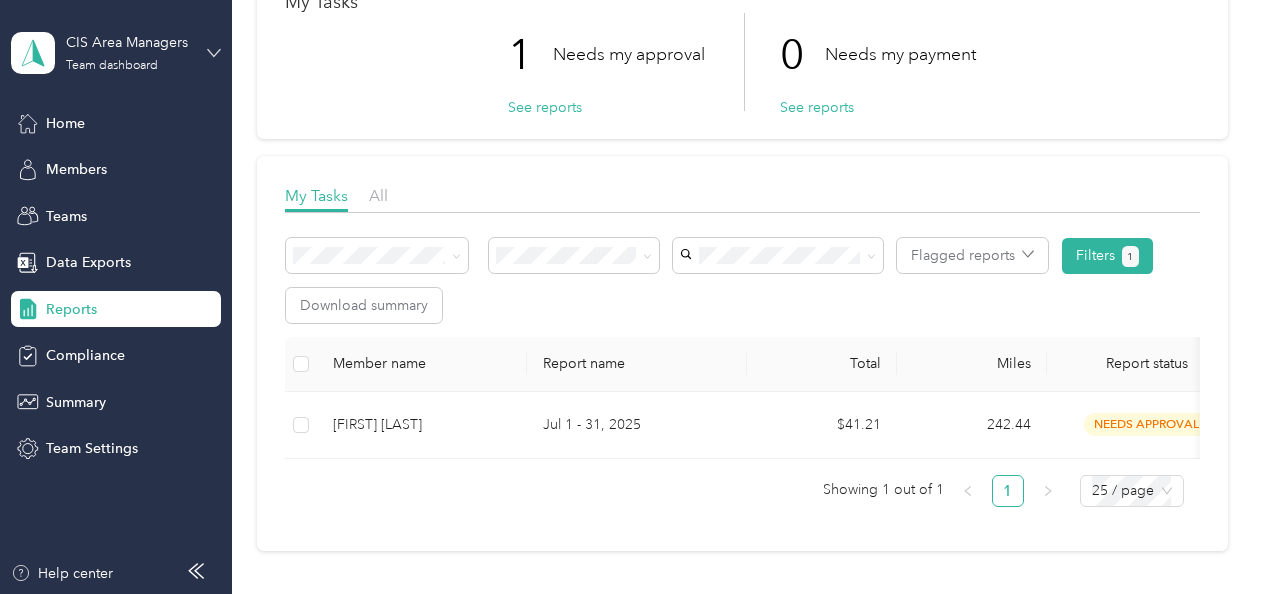 click 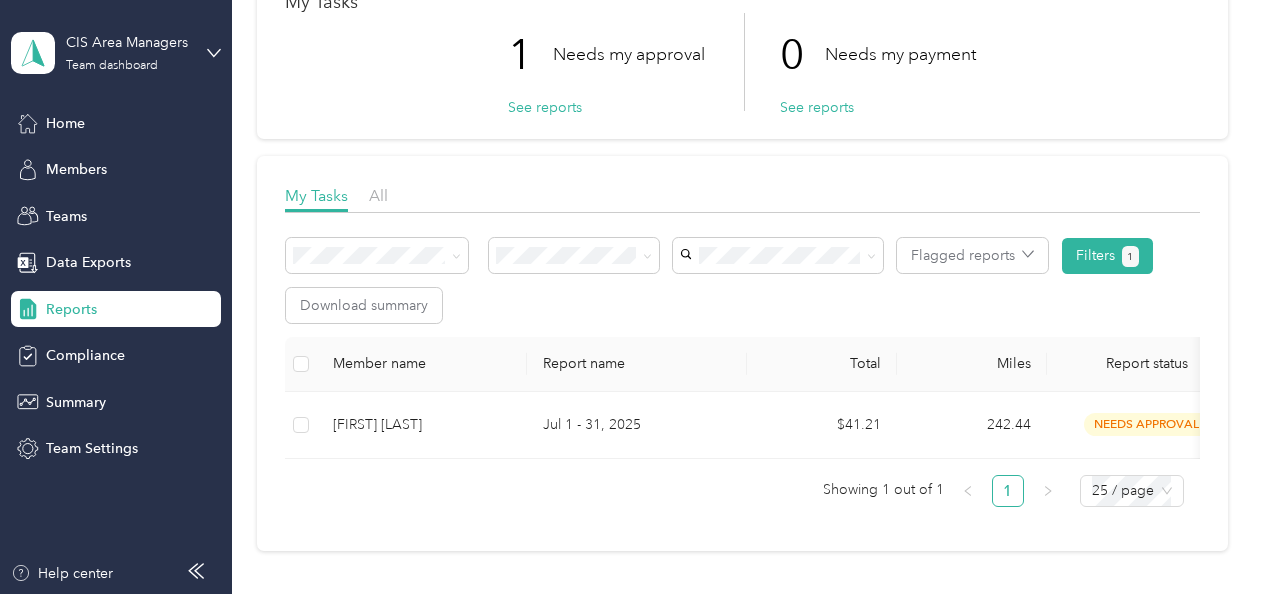 click on "Personal dashboard" at bounding box center [163, 201] 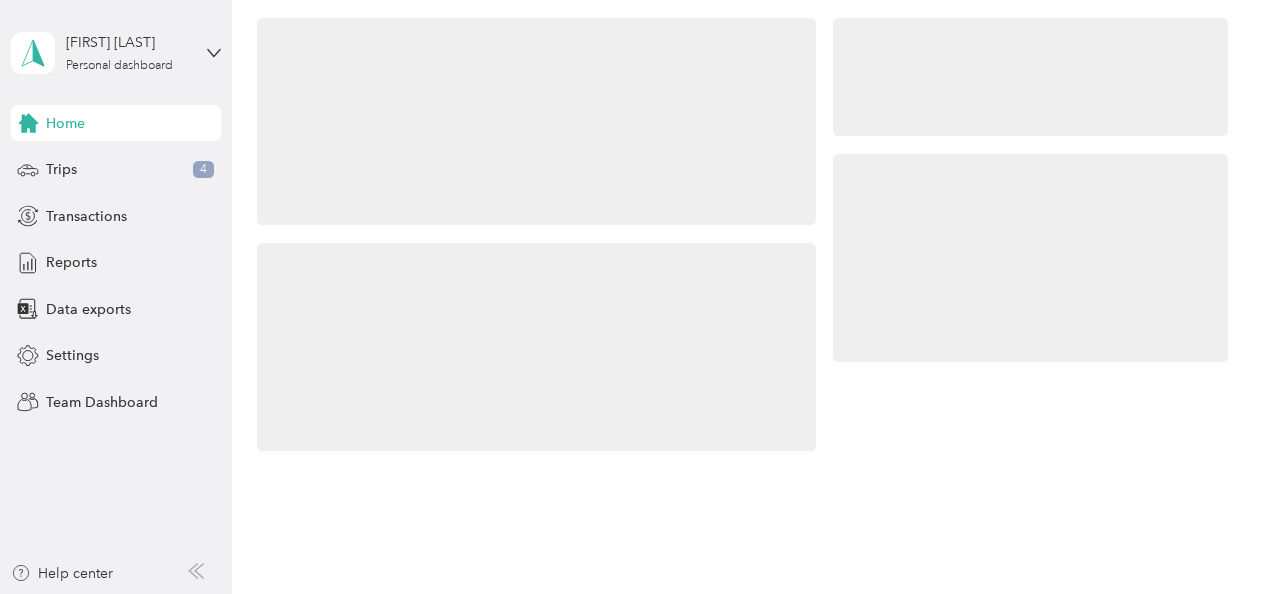 scroll, scrollTop: 134, scrollLeft: 0, axis: vertical 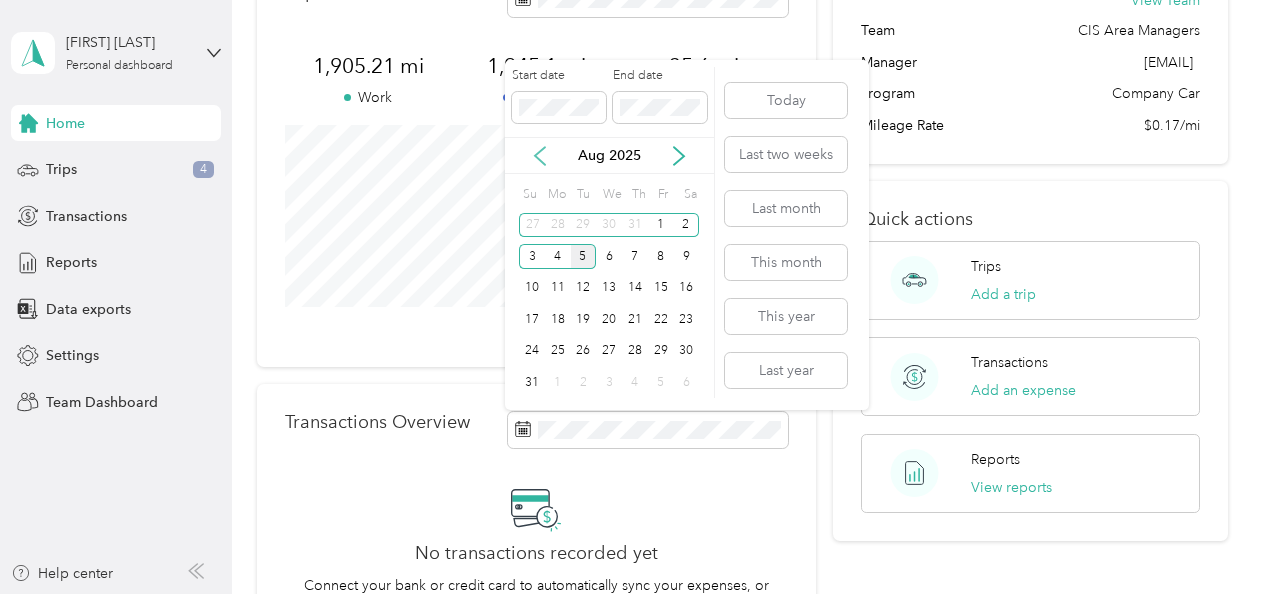 click 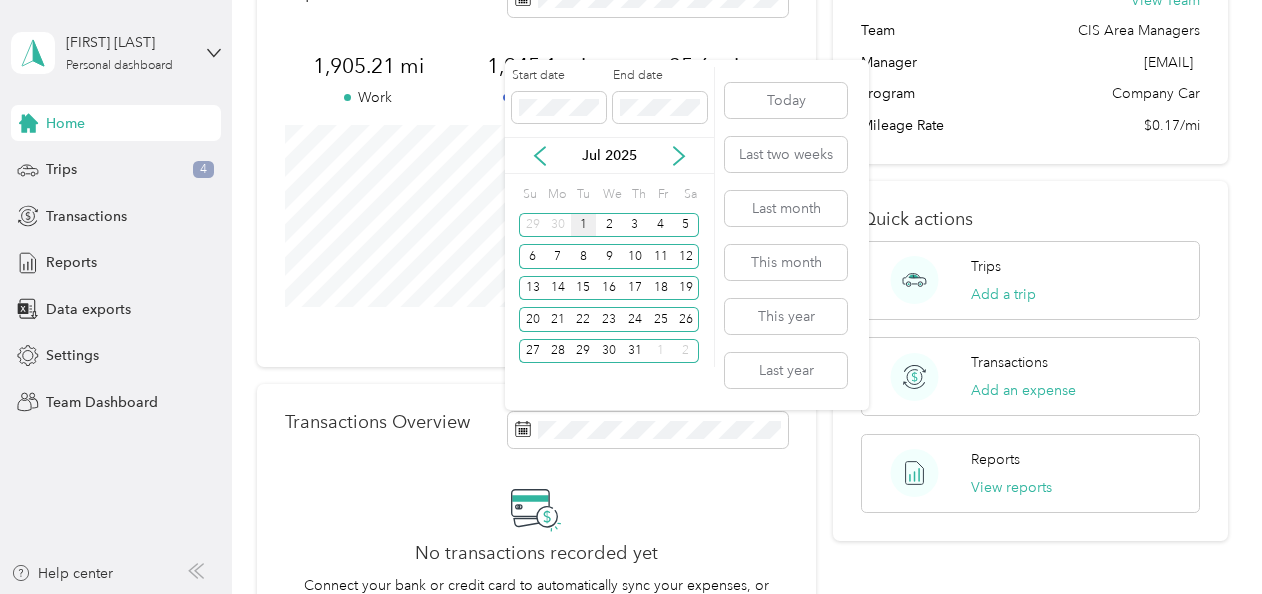 click on "1" at bounding box center [584, 225] 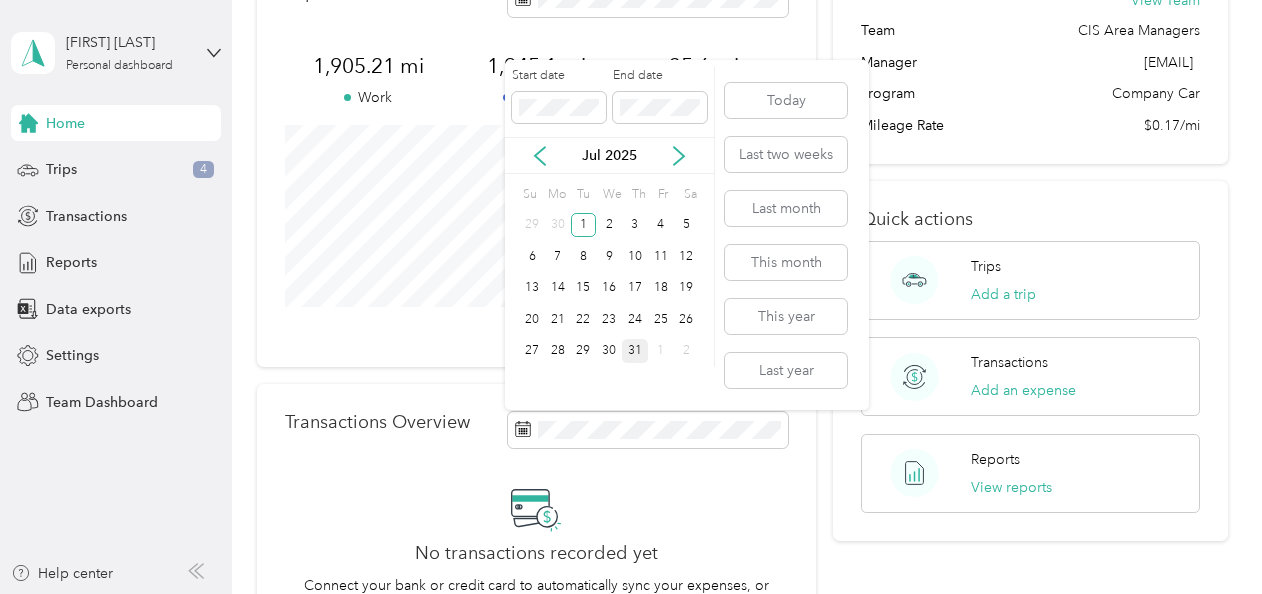 click on "31" at bounding box center (635, 351) 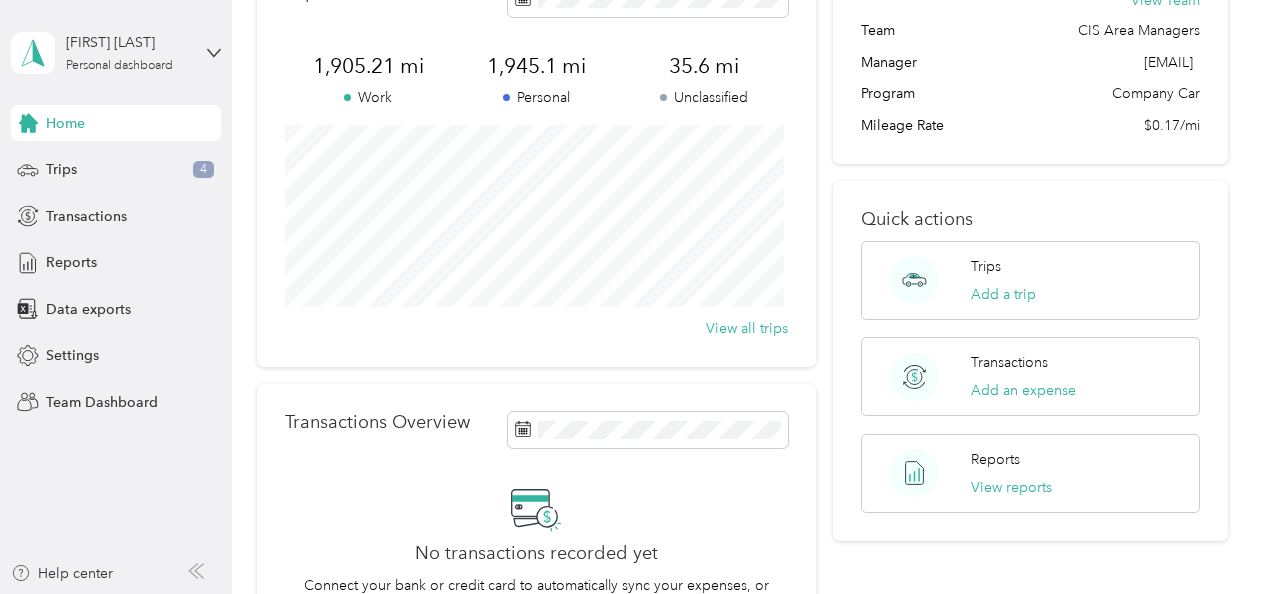 click on "View all trips" at bounding box center (536, 328) 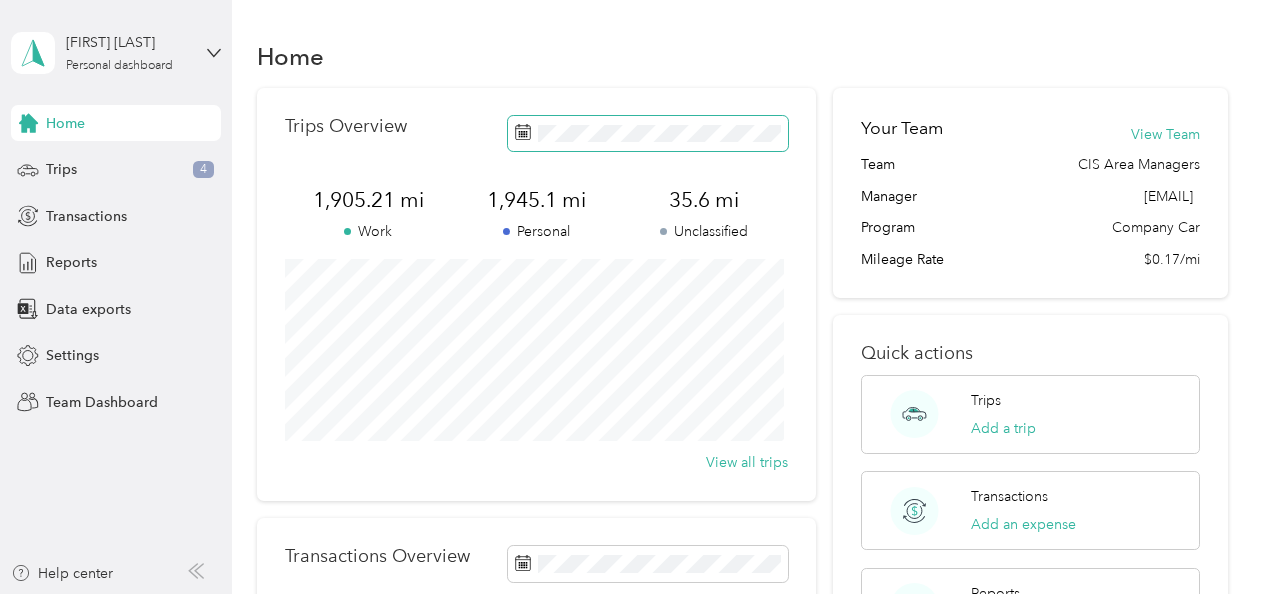 click at bounding box center (648, 133) 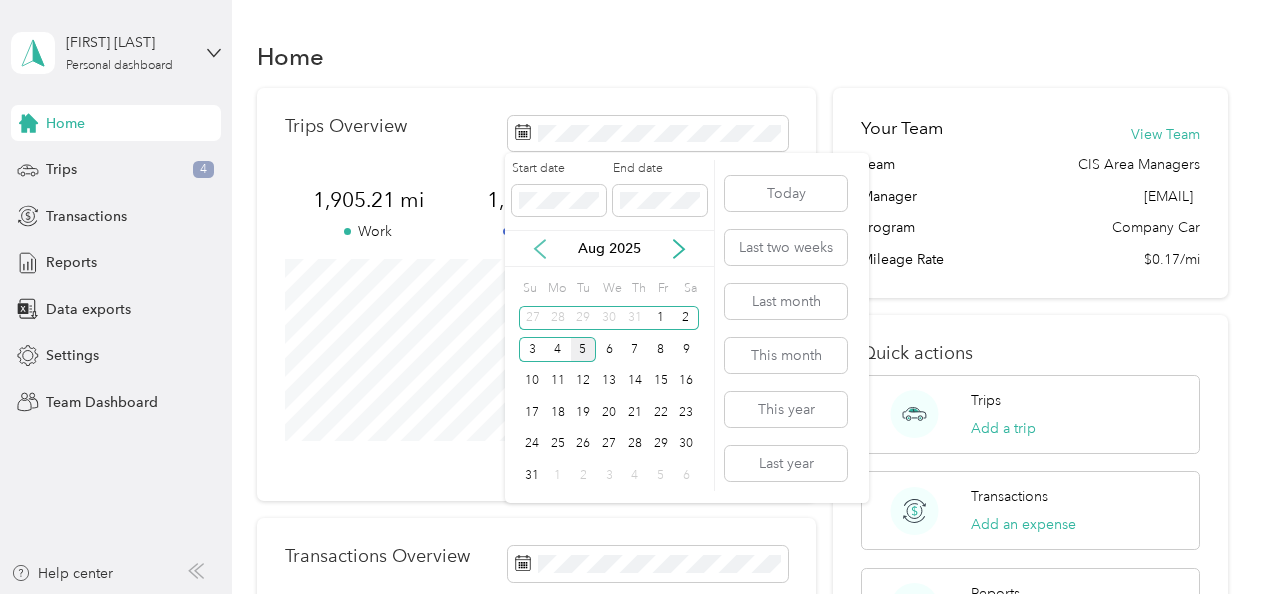 click 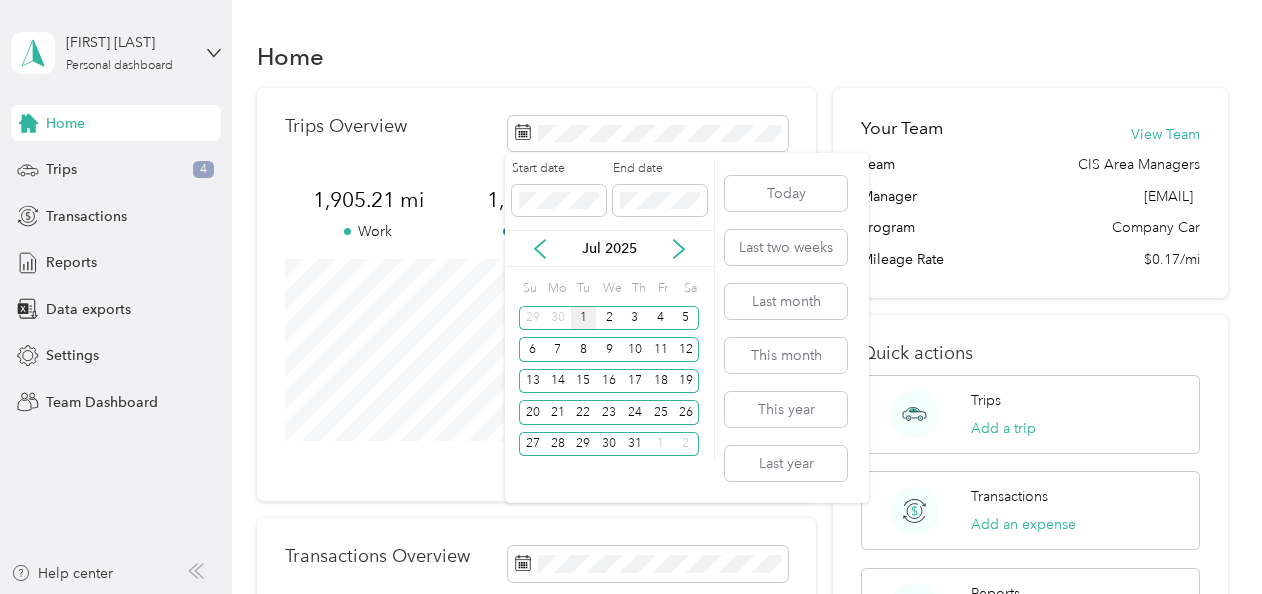 click on "1" at bounding box center [584, 318] 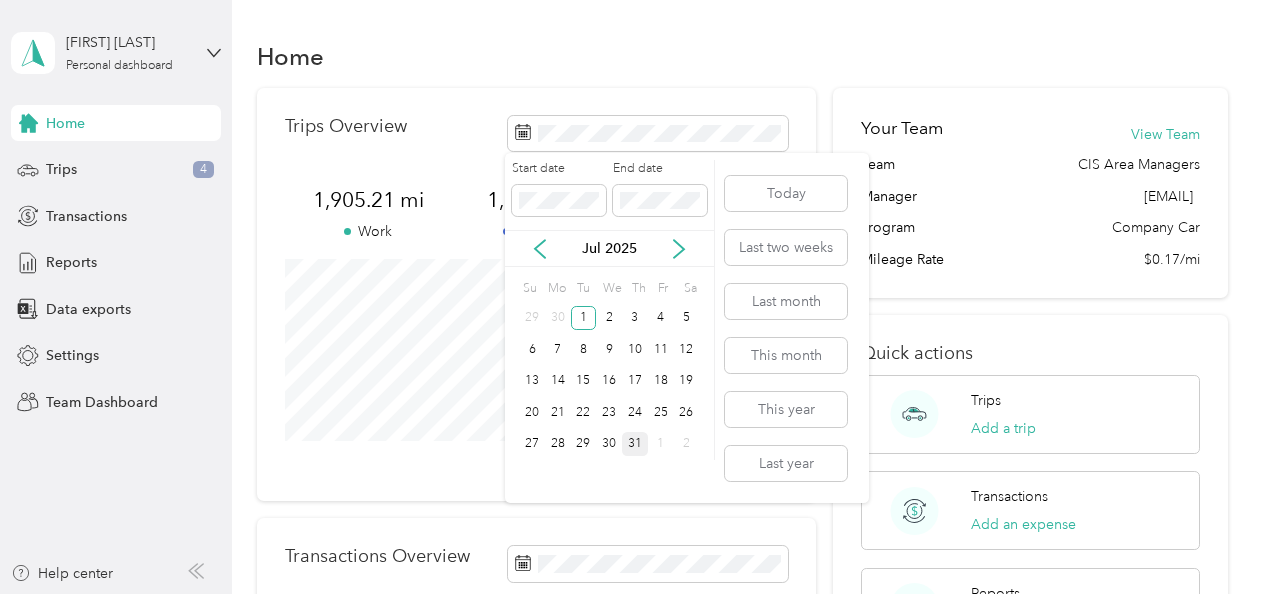 click on "31" at bounding box center (635, 444) 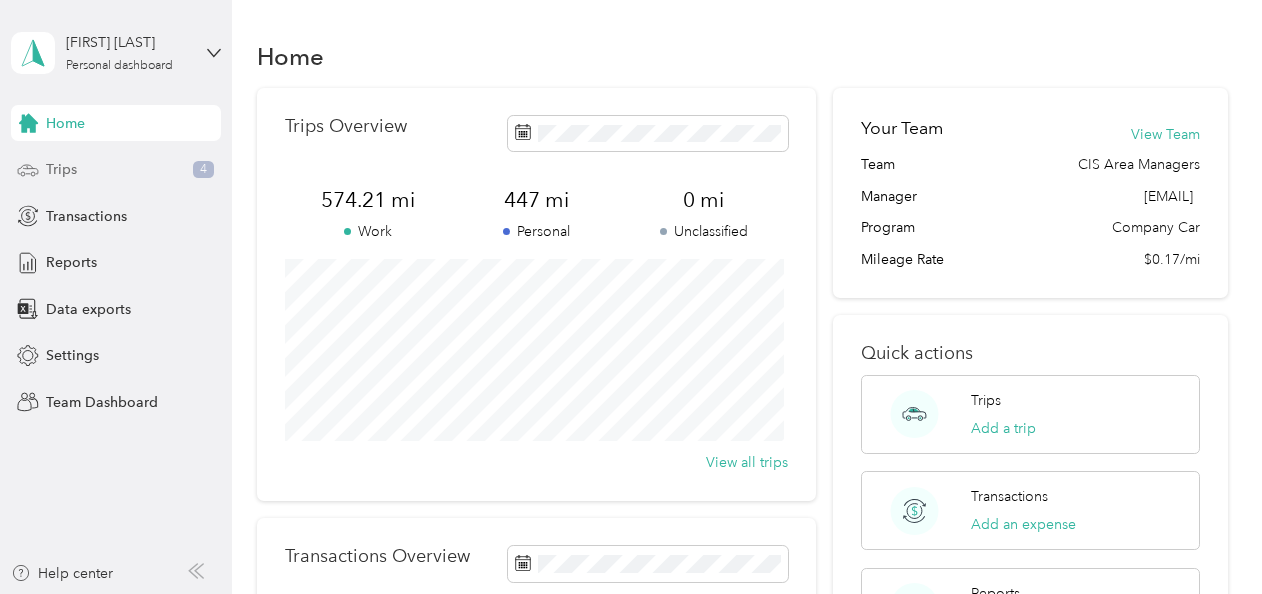 click on "4" at bounding box center [203, 170] 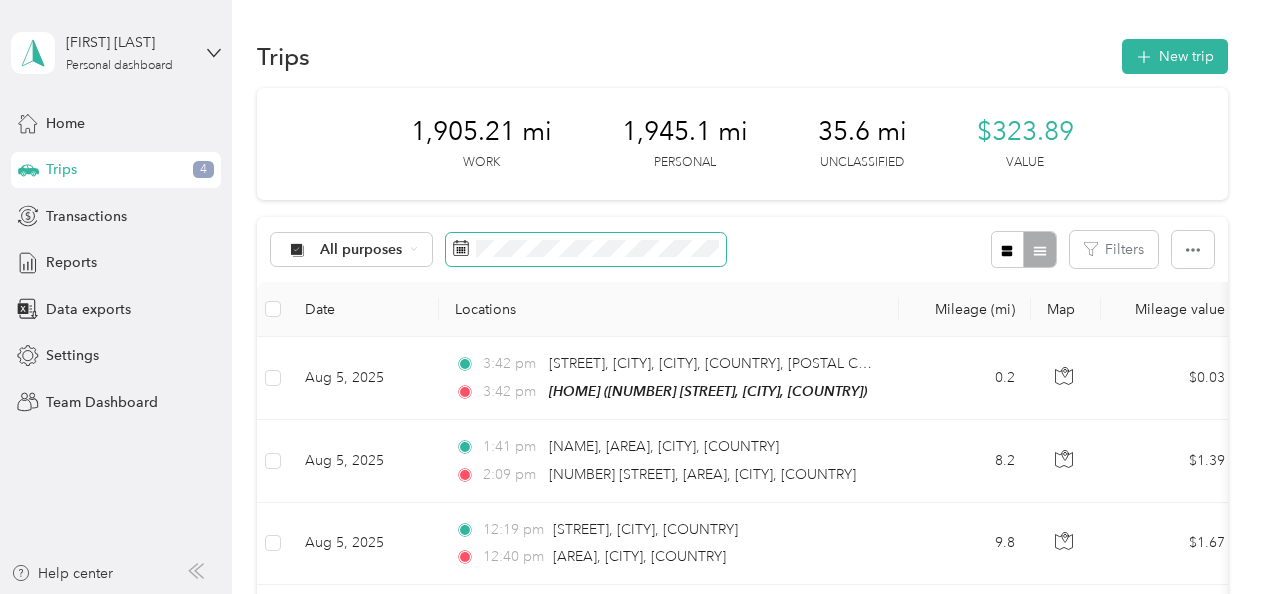 click at bounding box center [586, 250] 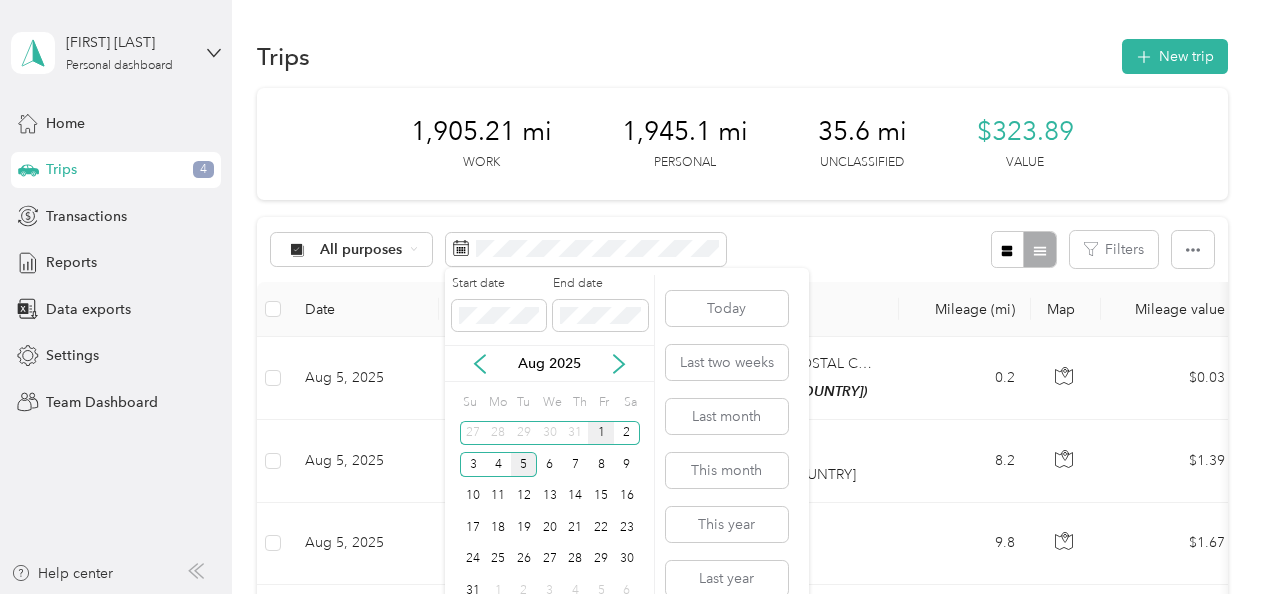 click on "1" at bounding box center (601, 433) 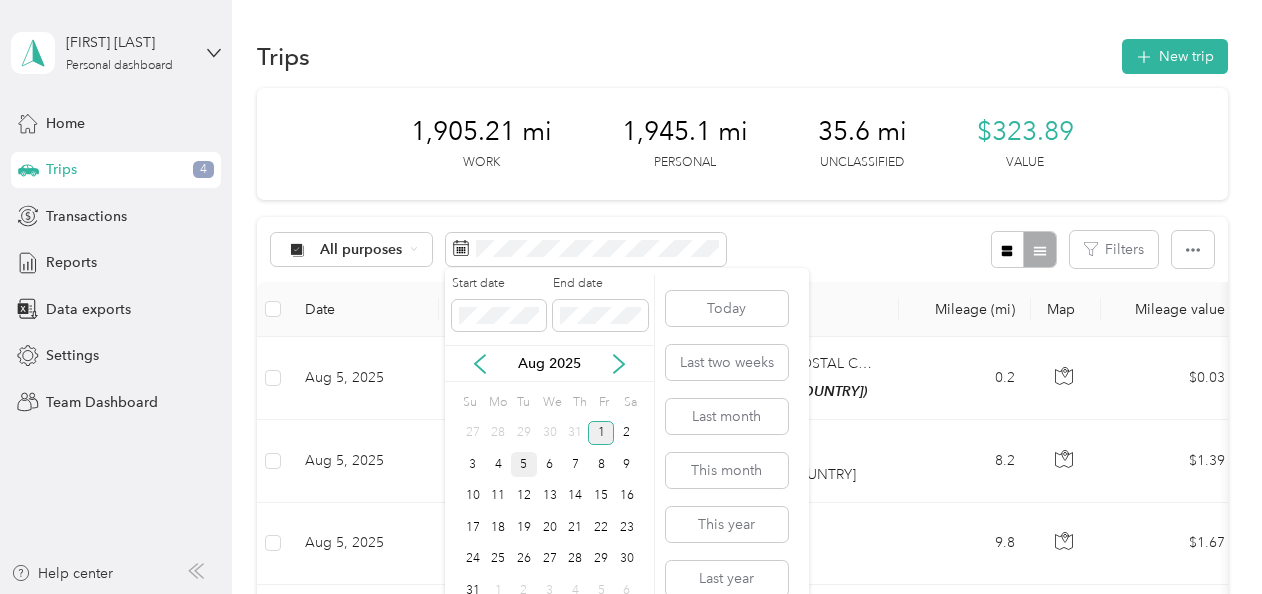 click on "1" at bounding box center (601, 433) 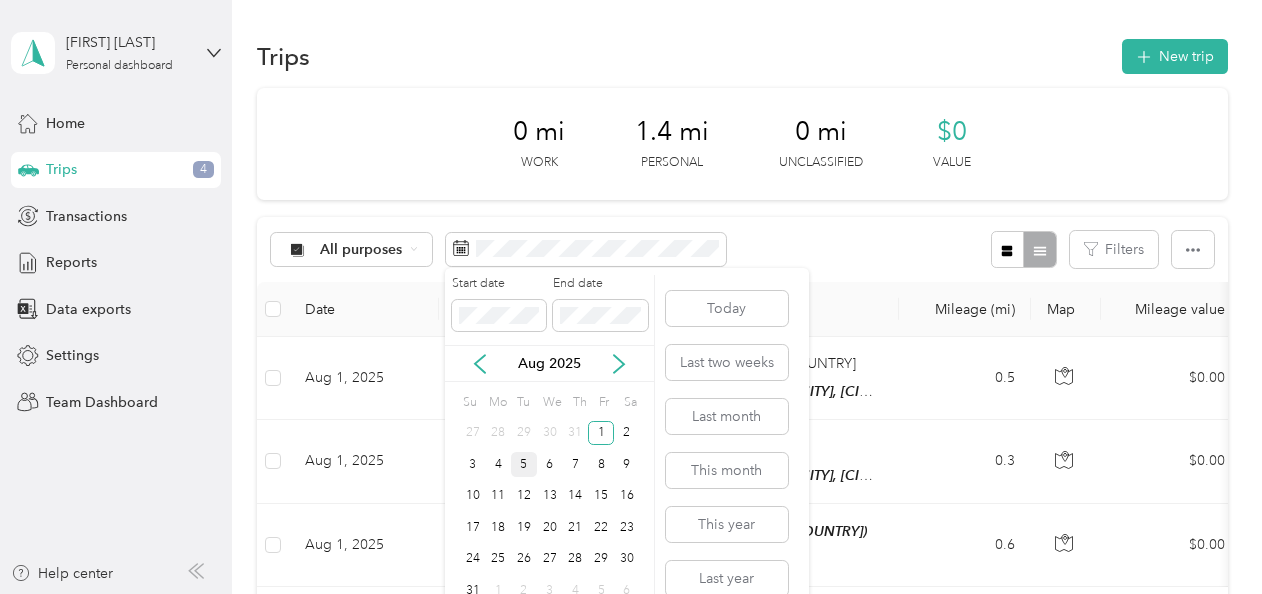 click on "5" at bounding box center [524, 464] 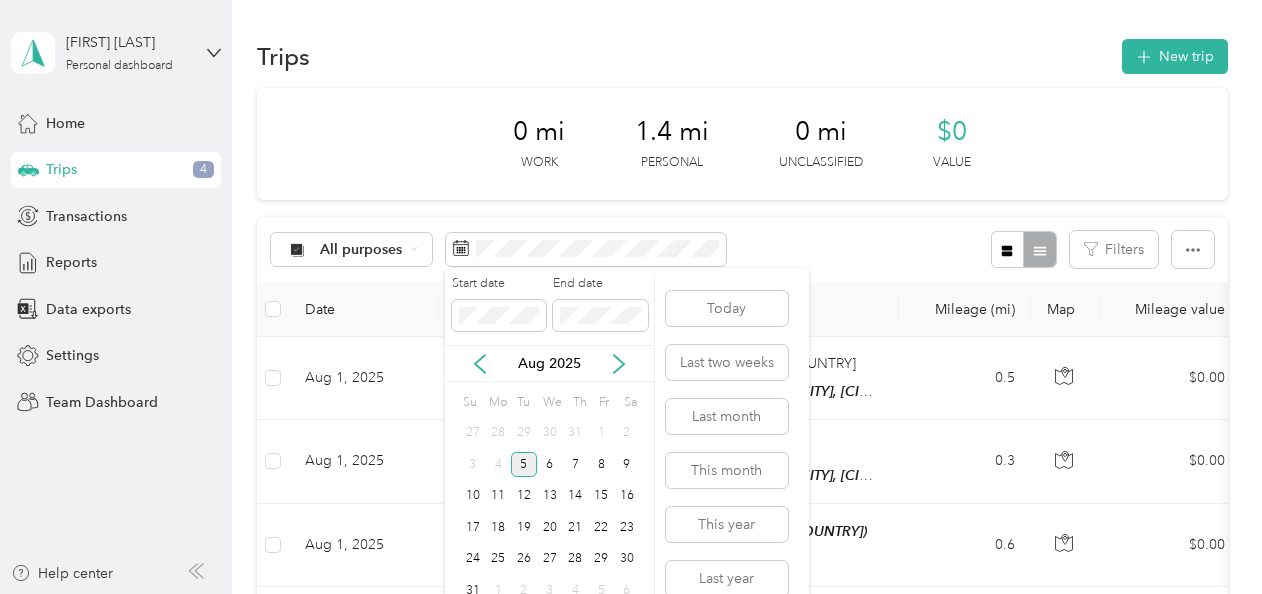 click on "5" at bounding box center [524, 464] 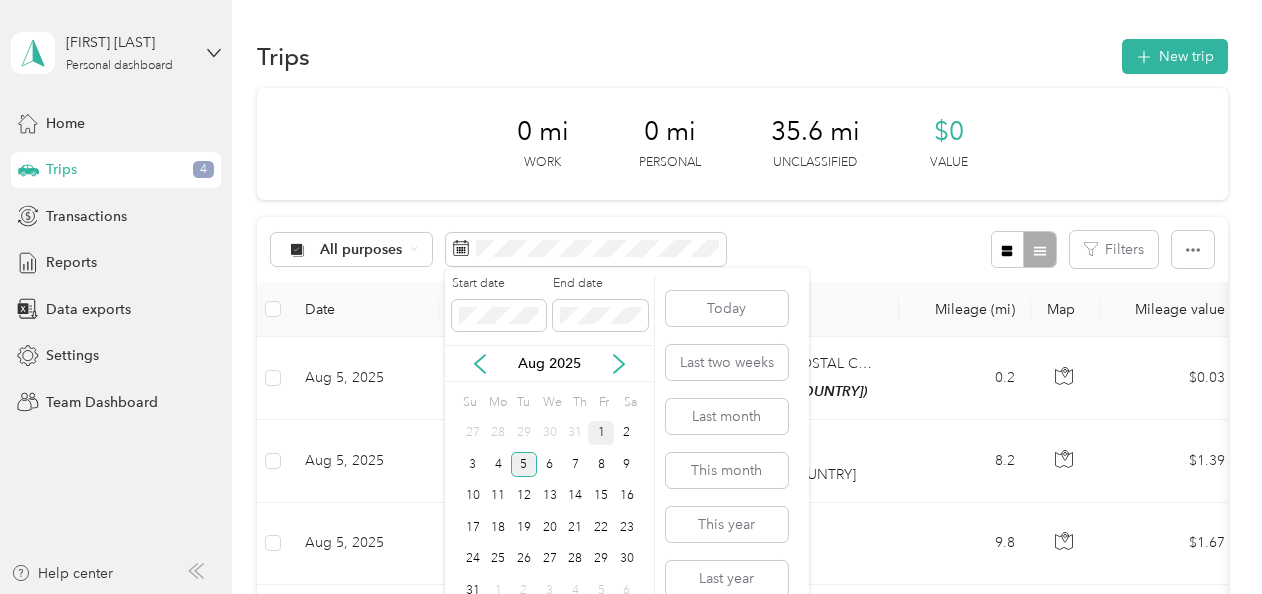 click on "1" at bounding box center (601, 433) 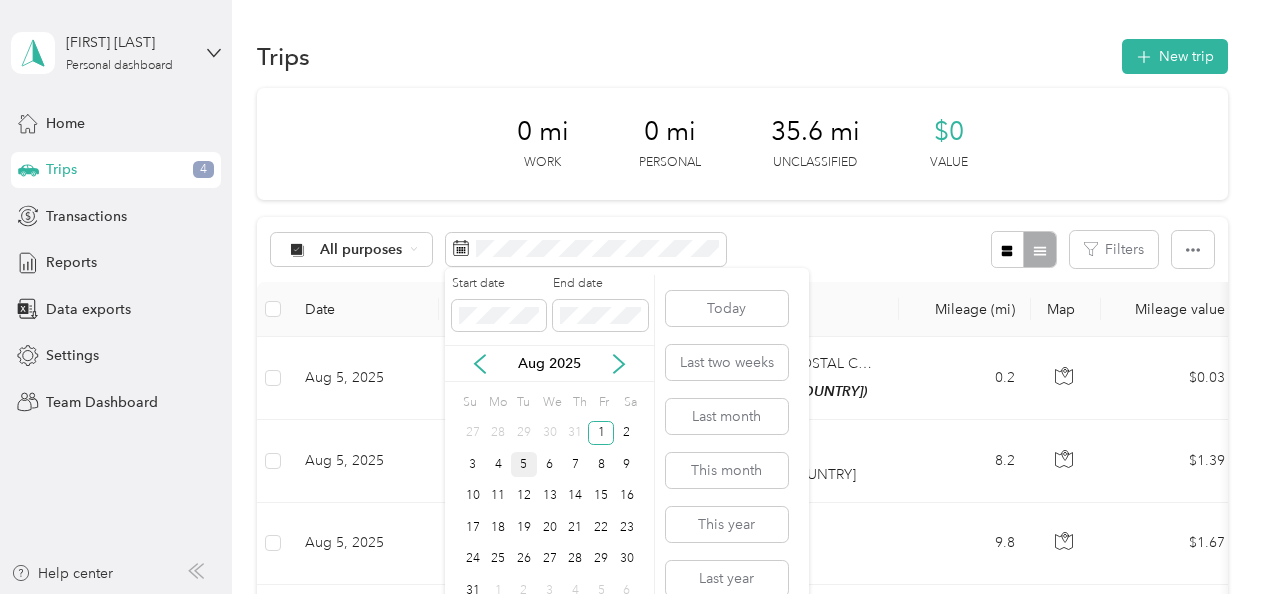 click on "5" at bounding box center (524, 464) 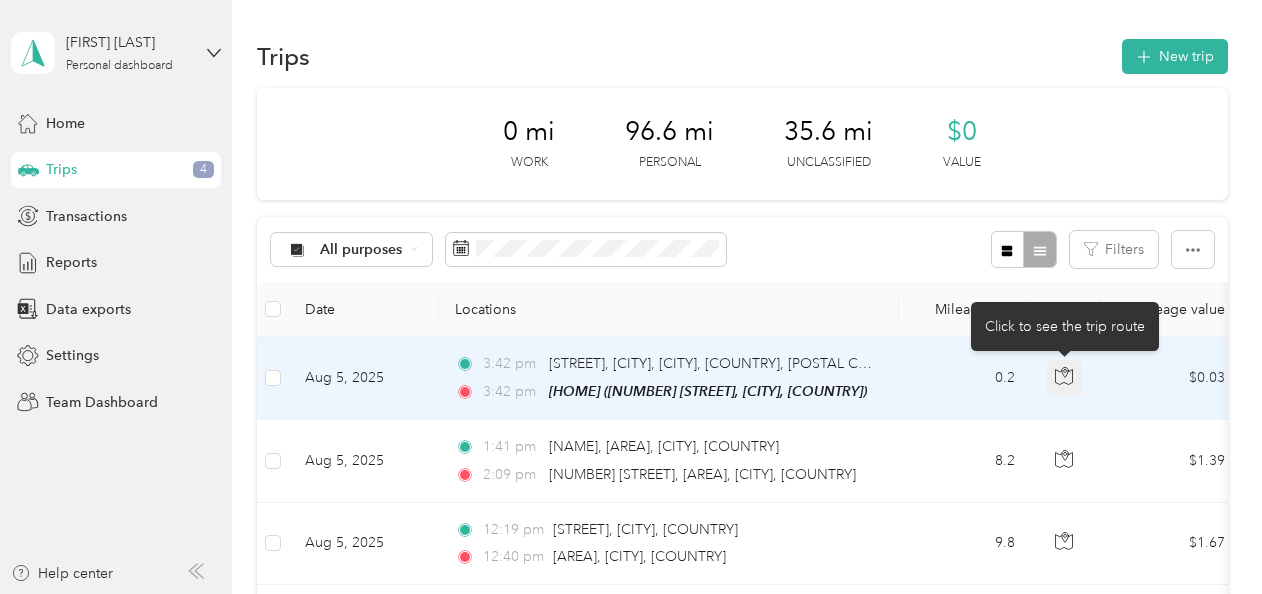 click 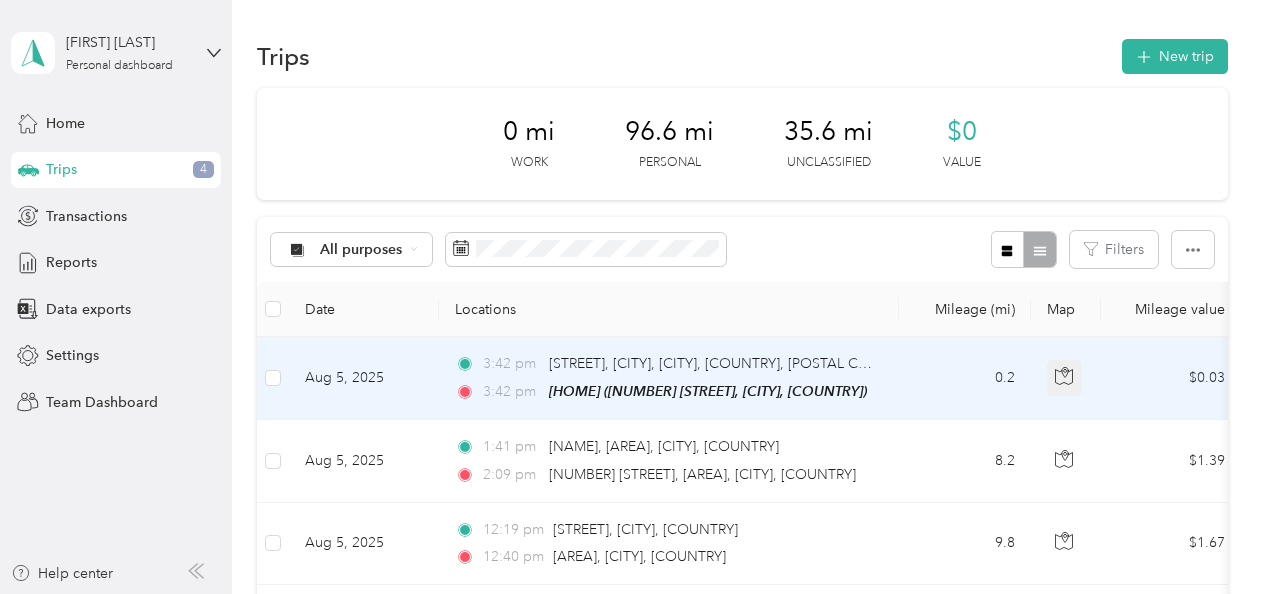 click 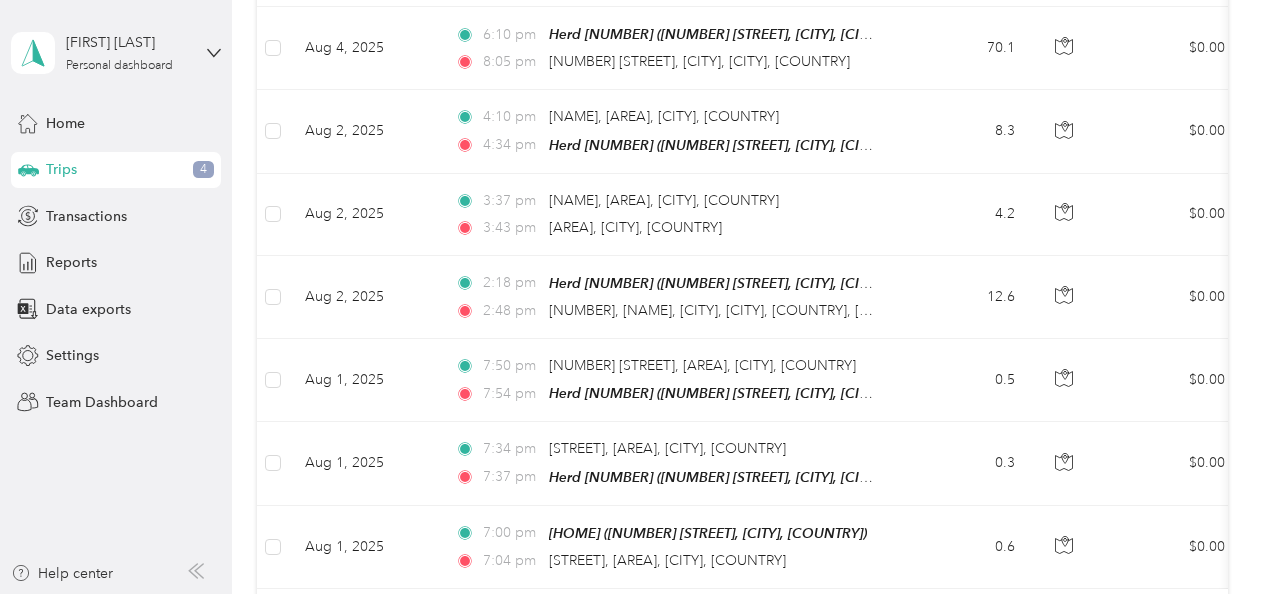 scroll, scrollTop: 666, scrollLeft: 0, axis: vertical 